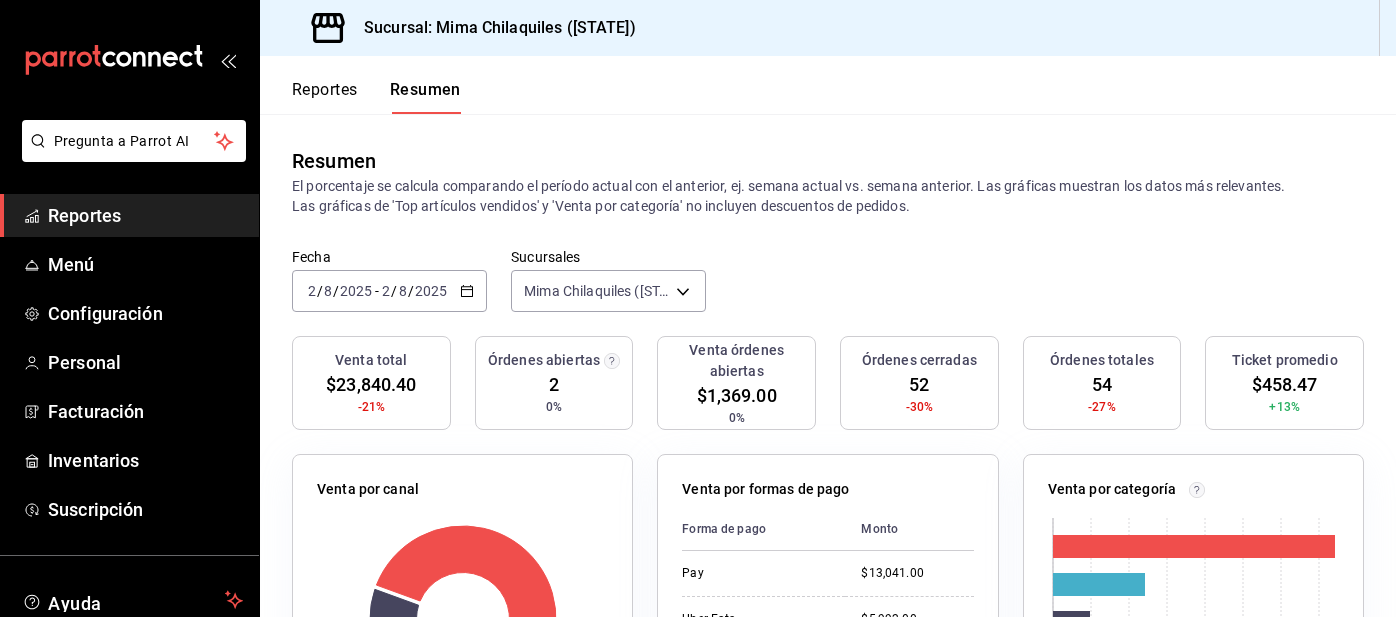 scroll, scrollTop: 0, scrollLeft: 0, axis: both 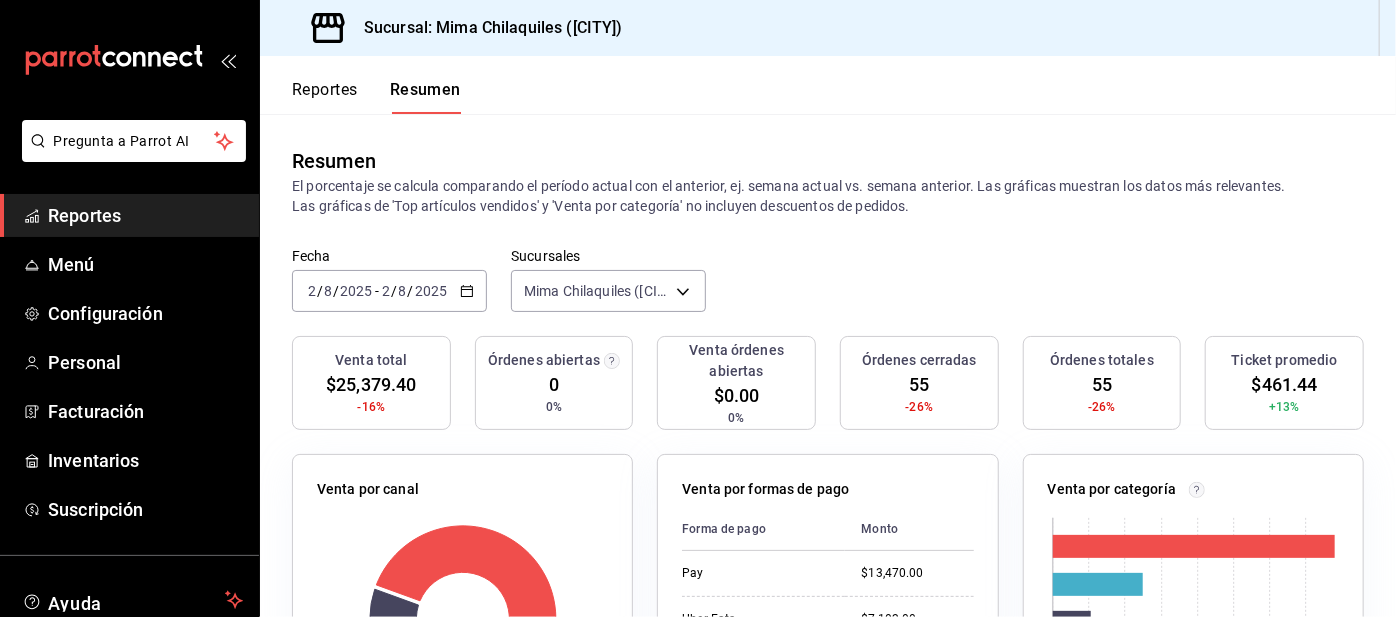 click on "Reportes" at bounding box center [325, 97] 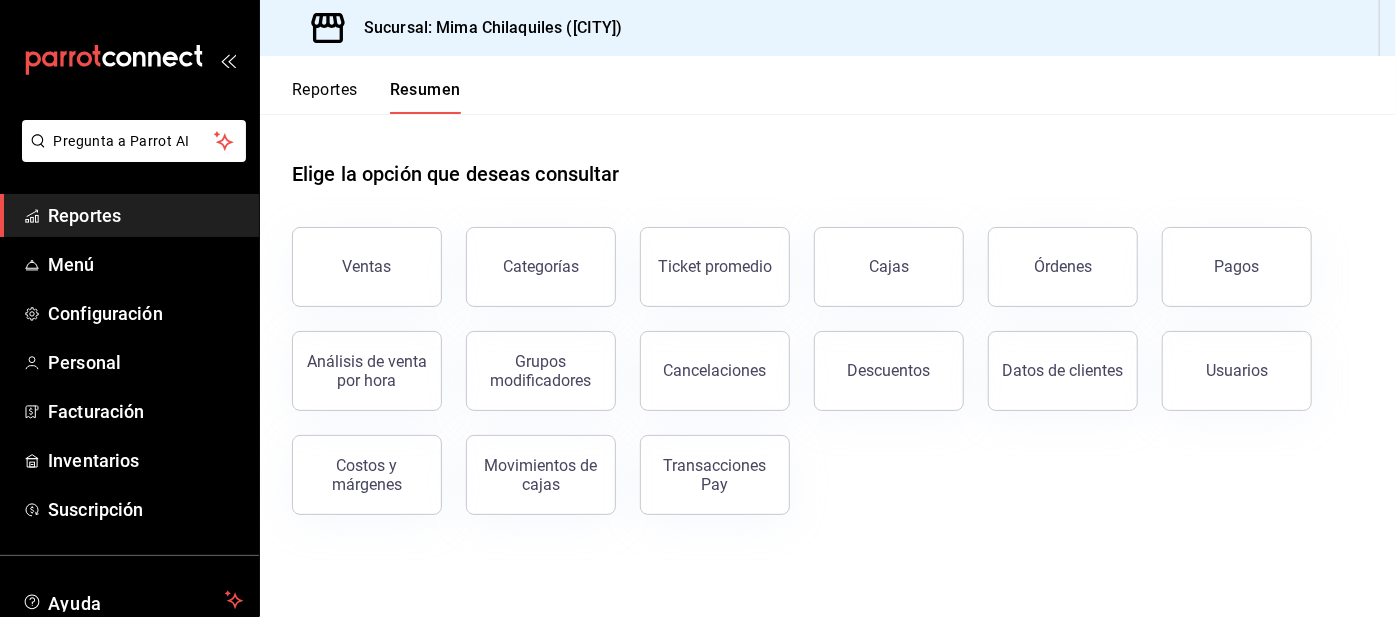 click on "Reportes" at bounding box center [325, 97] 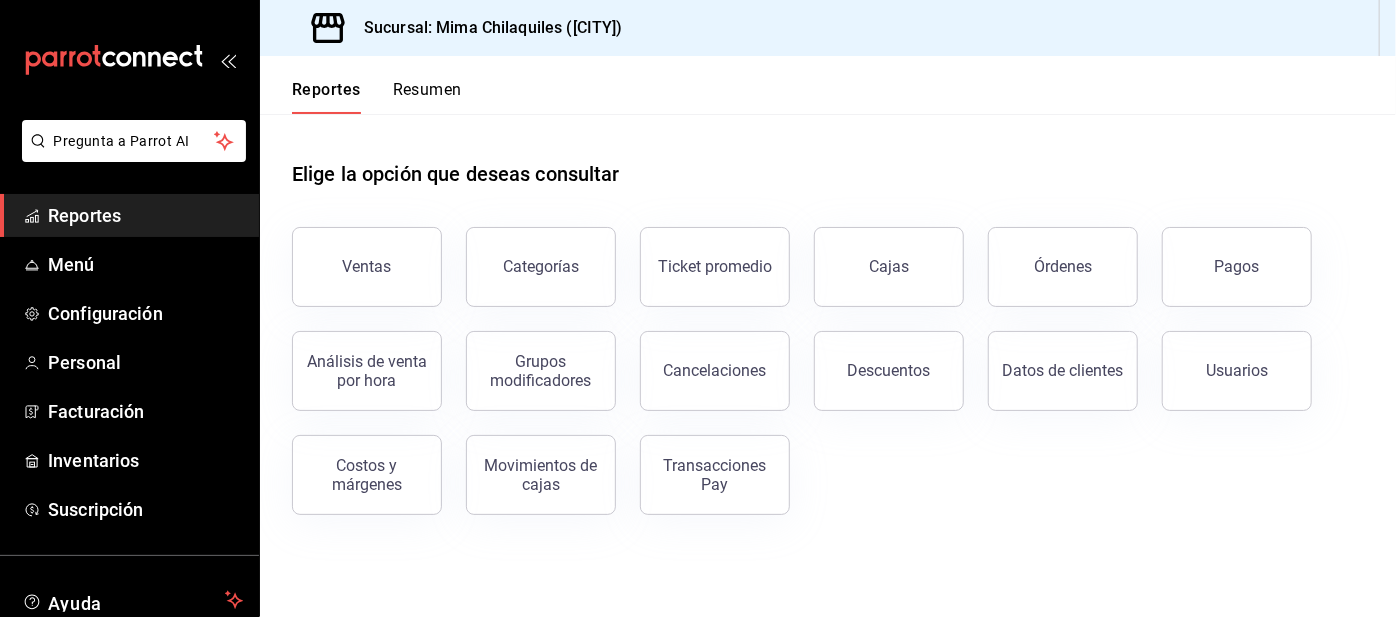 click on "Reportes" at bounding box center (326, 97) 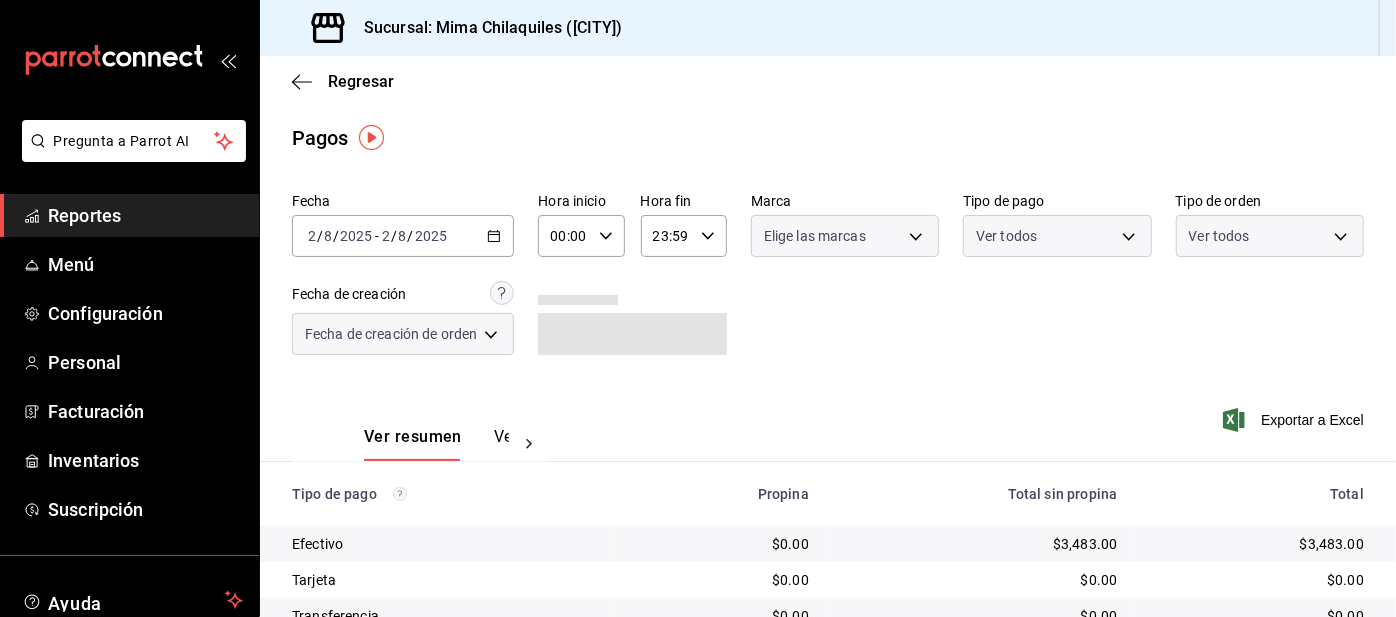 click on "Pregunta a Parrot AI Reportes   Menú   Configuración   Personal   Facturación   Inventarios   Suscripción   Ayuda Recomienda Parrot   [FIRST] [LAST]   Sugerir nueva función   Sucursal: Mima Chilaquiles ([CITY]) Regresar Pagos Fecha 2025-08-02 2 / 8 / 2025 - 2025-08-02 2 / 8 / 2025 Hora inicio 00:00 Hora inicio Hora fin 23:59 Hora fin Marca Elige las marcas Tipo de pago Ver todos Tipo de orden Ver todos Fecha de creación   Fecha de creación de orden ORDER Ver resumen Ver pagos Exportar a Excel Tipo de pago   Propina Total sin propina Total Efectivo $0.00 $3,483.00 $3,483.00 Tarjeta $0.00 $0.00 $0.00 Transferencia $0.00 $0.00 $0.00 DIDI $0.00 $0.00 $0.00 UBER $0.00 $0.00 $0.00 Uber Eats $0.00 $7,102.00 $7,102.00 DiDi Food $0.00 $1,324.40 $1,324.40 Pay $1,386.25 $13,470.00 $14,856.25 Total $1,386.25 $25,379.40 $26,765.65 Pregunta a Parrot AI Reportes   Menú   Configuración   Personal   Facturación   Inventarios   Suscripción   Ayuda Recomienda Parrot   [FIRST] [LAST]   Sugerir nueva función" at bounding box center [698, 308] 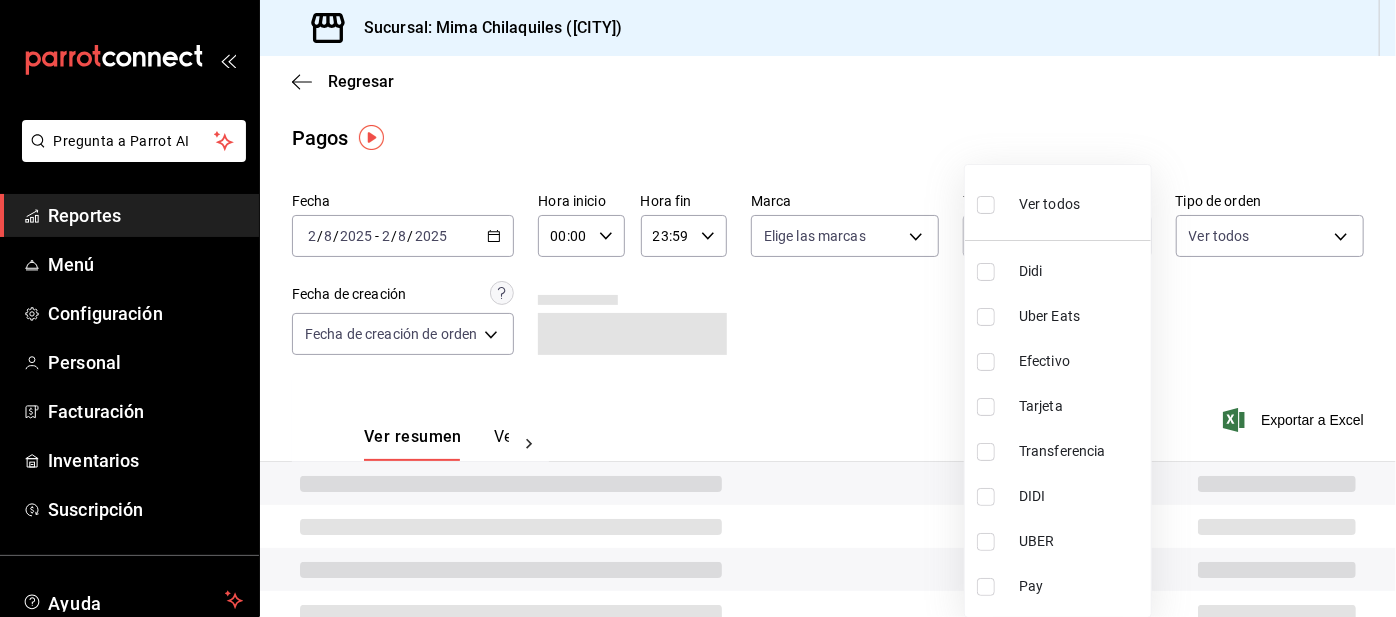 click on "Uber Eats" at bounding box center [1058, 316] 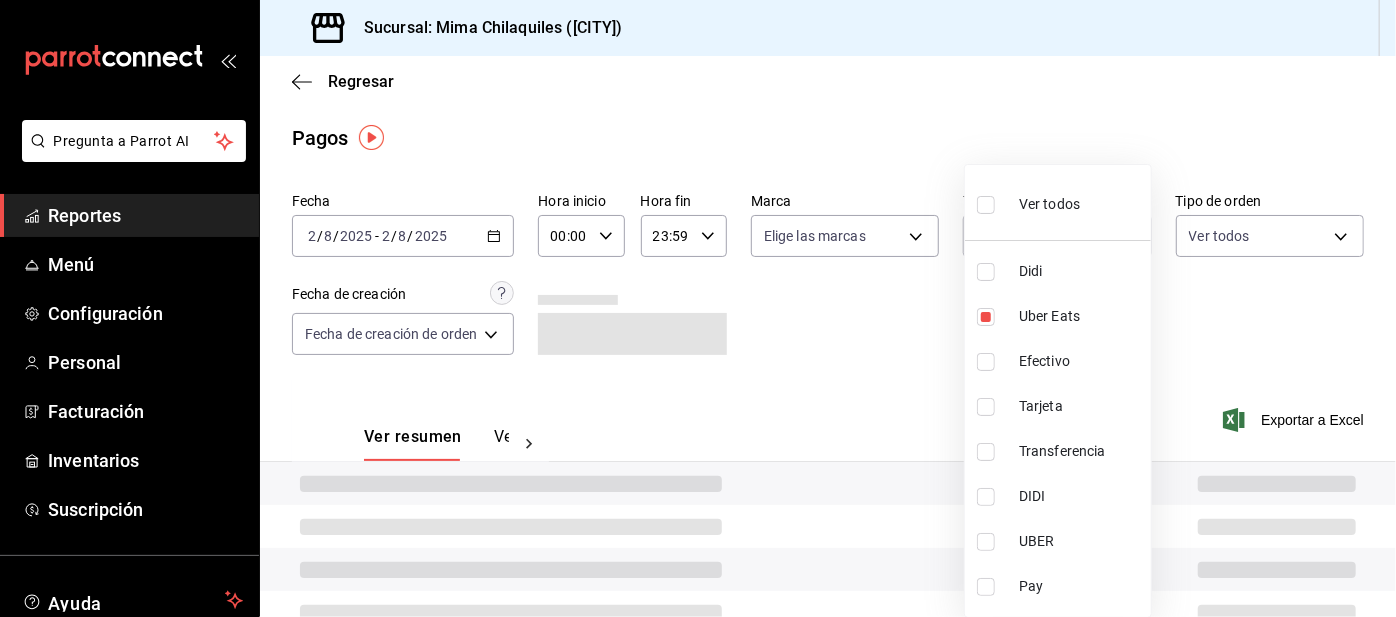 type on "3386c666-a0b3-47d5-beef-c54dce93463a" 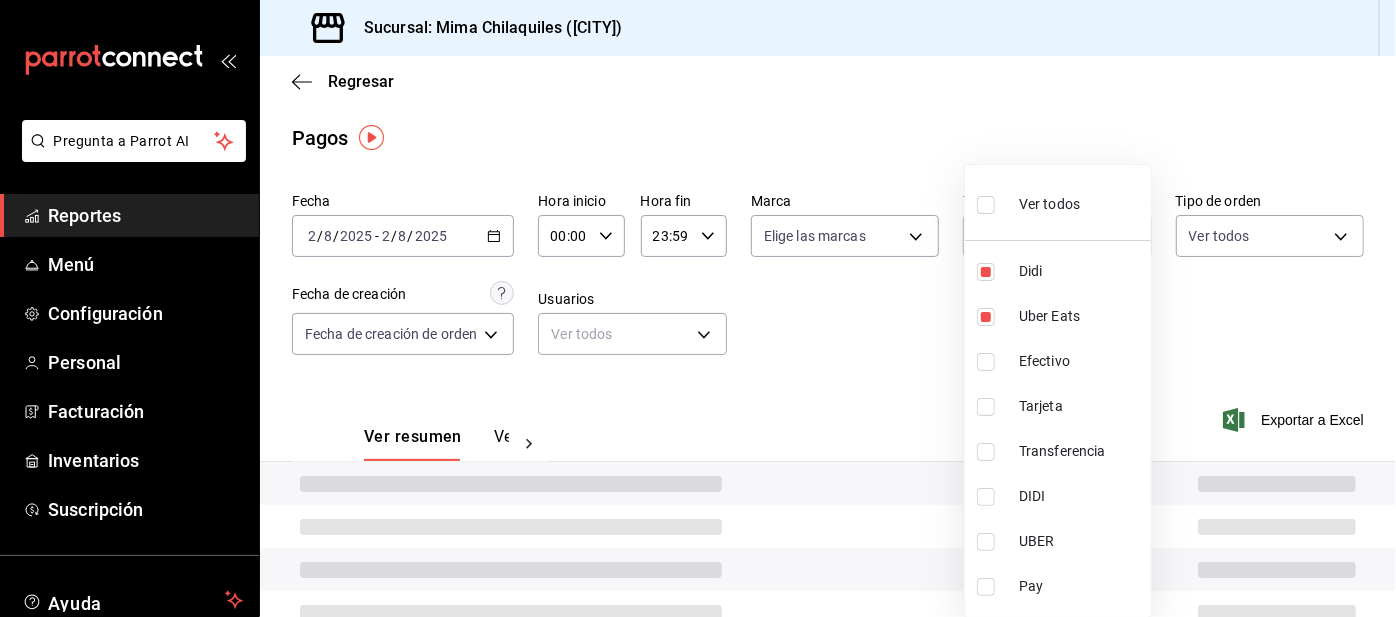 type on "[UUID],[UUID]" 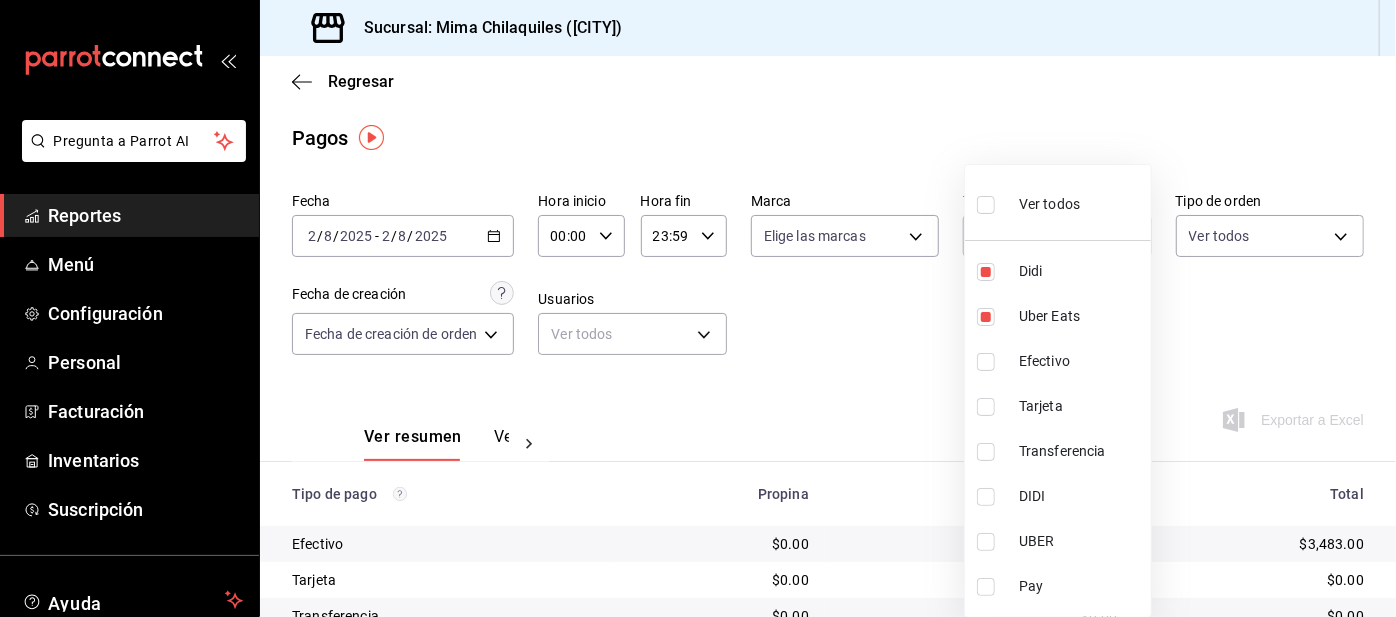 click at bounding box center (986, 317) 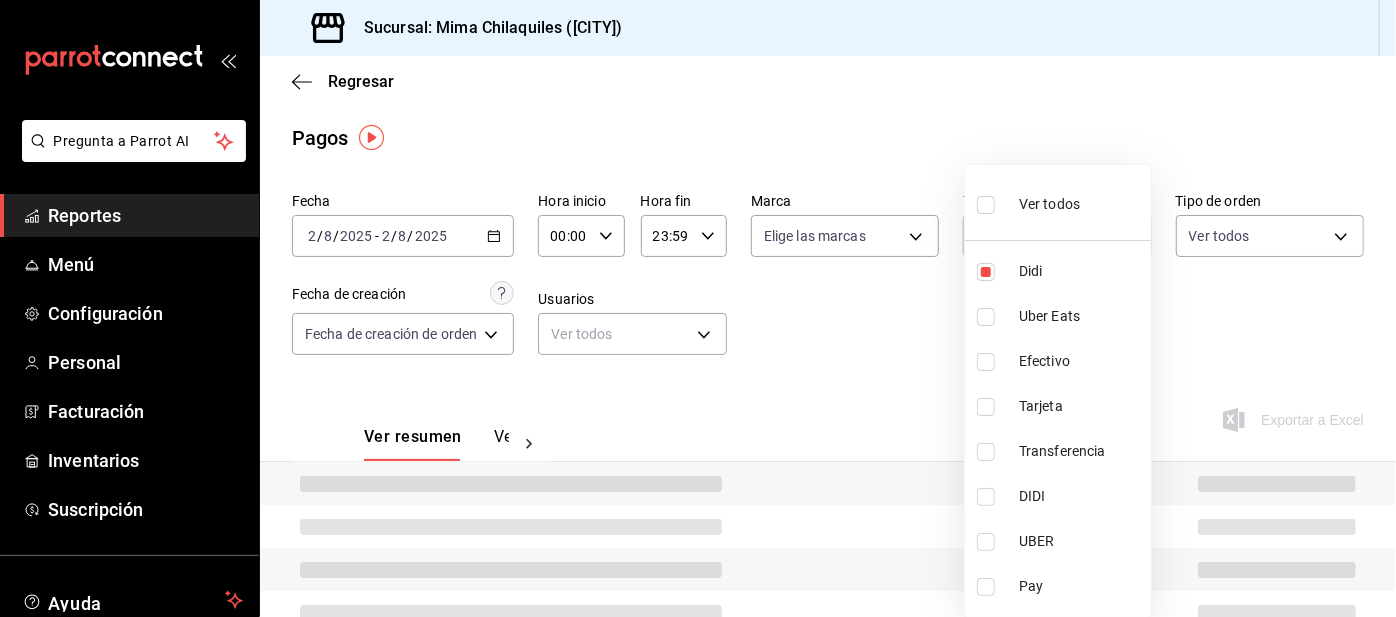 type on "ac2aad4e-3626-4df0-8b49-5bb49559922d" 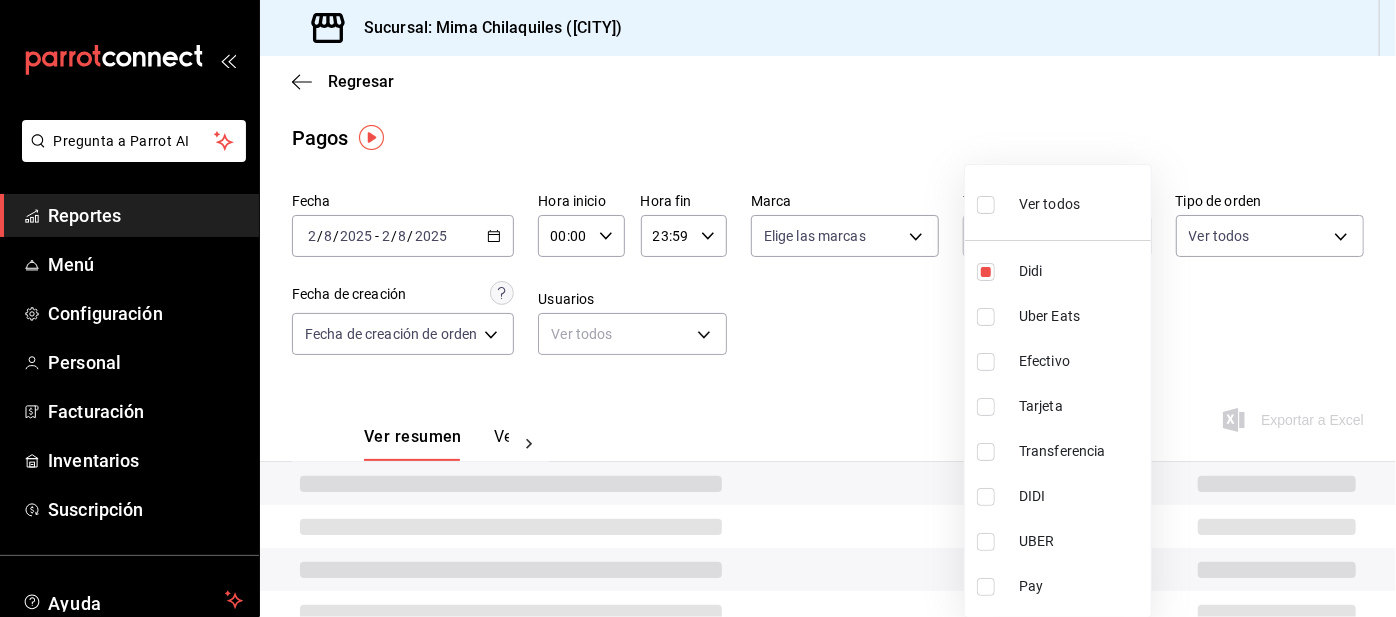 click at bounding box center (698, 308) 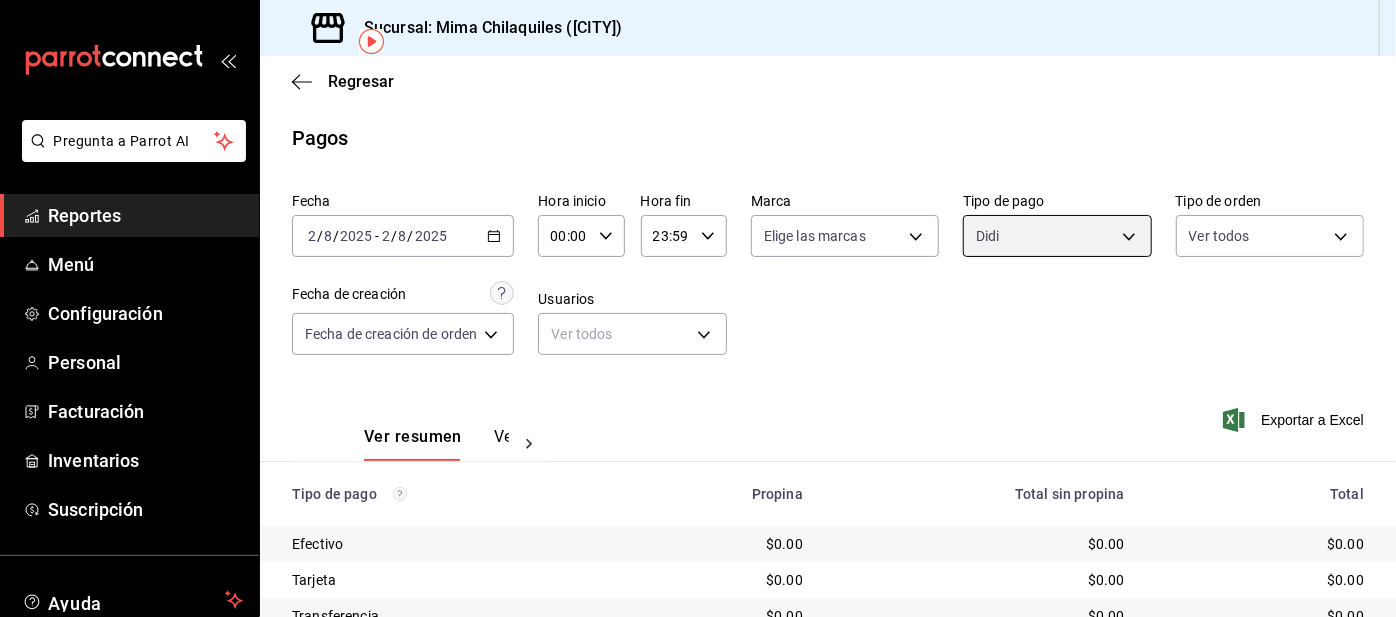 scroll, scrollTop: 96, scrollLeft: 0, axis: vertical 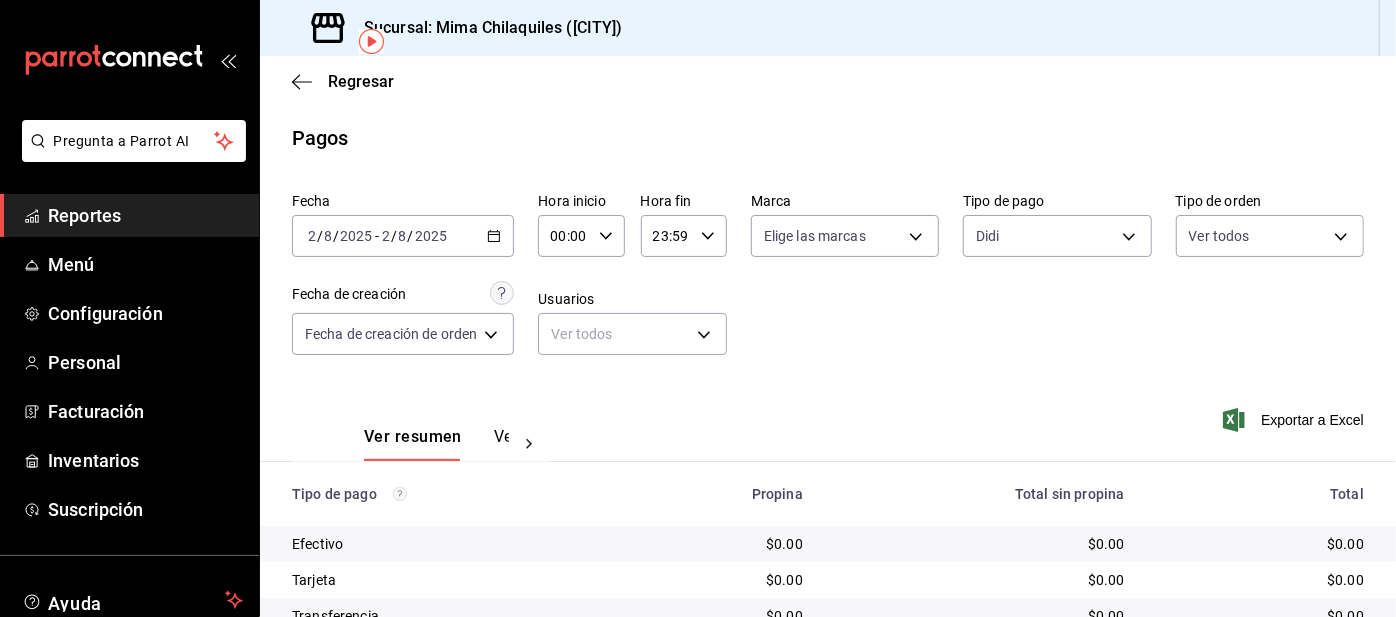 click on "Pregunta a Parrot AI Reportes   Menú   Configuración   Personal   Facturación   Inventarios   Suscripción   Ayuda Recomienda Parrot   [FIRST] [LAST]   Sugerir nueva función   Sucursal: Mima Chilaquiles ([CITY]) Regresar Pagos Fecha 2025-08-02 2 / 8 / 2025 - 2025-08-02 2 / 8 / 2025 Hora inicio 00:00 Hora inicio Hora fin 23:59 Hora fin Marca Elige las marcas Tipo de pago Didi [UUID] Tipo de orden Ver todos Fecha de creación   Fecha de creación de orden ORDER Usuarios Ver todos null Ver resumen Ver pagos Exportar a Excel Tipo de pago   Propina Total sin propina Total Efectivo $0.00 $0.00 $0.00 Tarjeta $0.00 $0.00 $0.00 Transferencia $0.00 $0.00 $0.00 DIDI $0.00 $0.00 $0.00 UBER $0.00 $0.00 $0.00 Uber Eats $0.00 $1,324.40 $1,324.40 DiDi Food $0.00 $0.00 $0.00 Pay $0.00 $0.00 $0.00 Total $0.00 $1,324.40 $1,324.40 Pregunta a Parrot AI Reportes   Menú   Configuración   Personal   Facturación   Inventarios   Suscripción   Ayuda Recomienda Parrot   [FIRST] [LAST]" at bounding box center (698, 308) 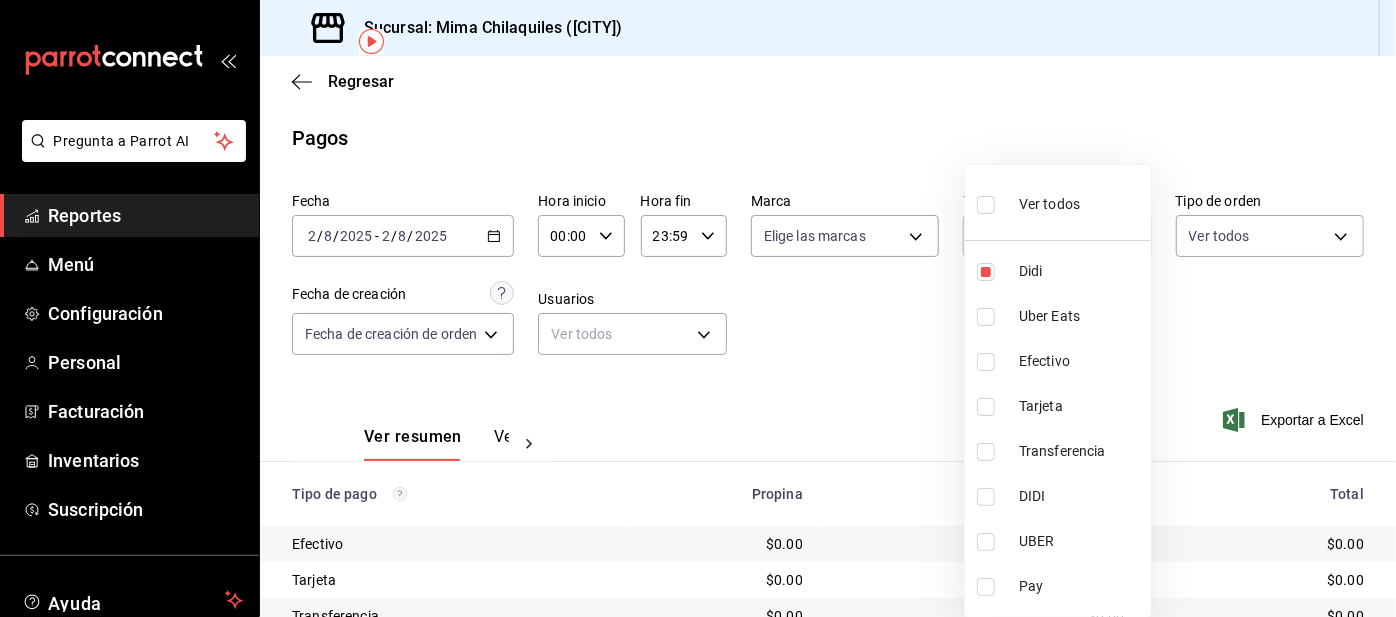 click at bounding box center (986, 272) 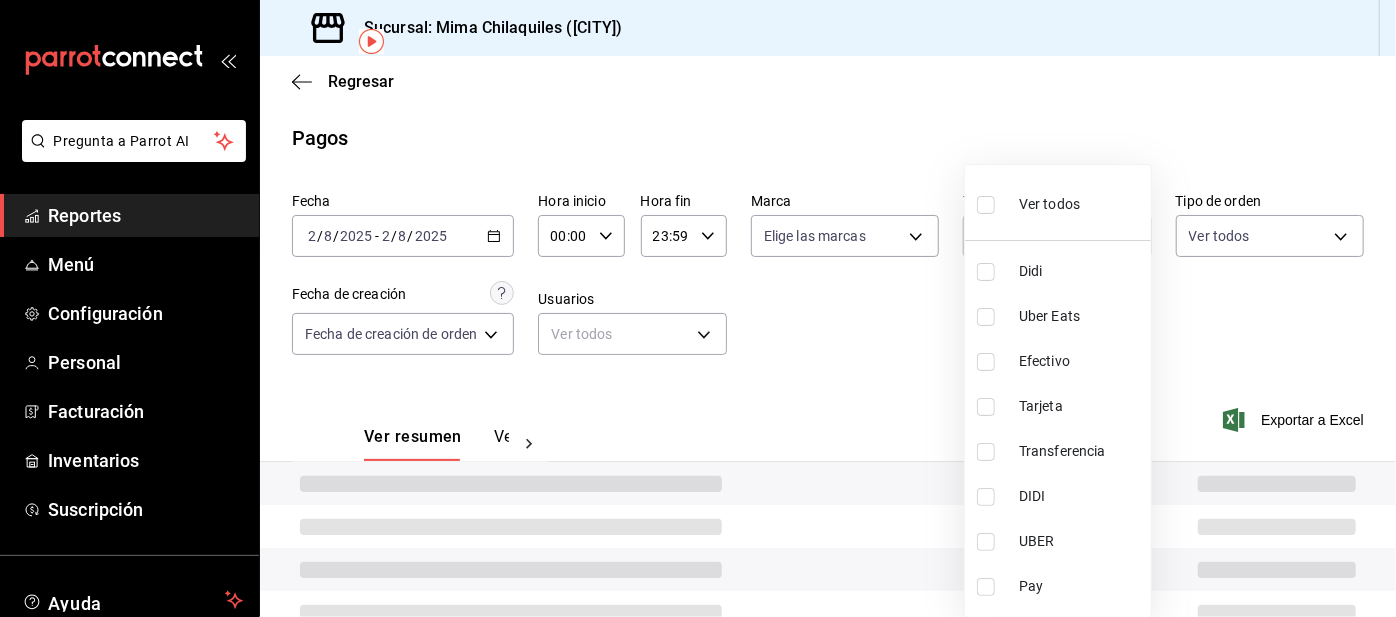 click on "Uber Eats" at bounding box center (1058, 316) 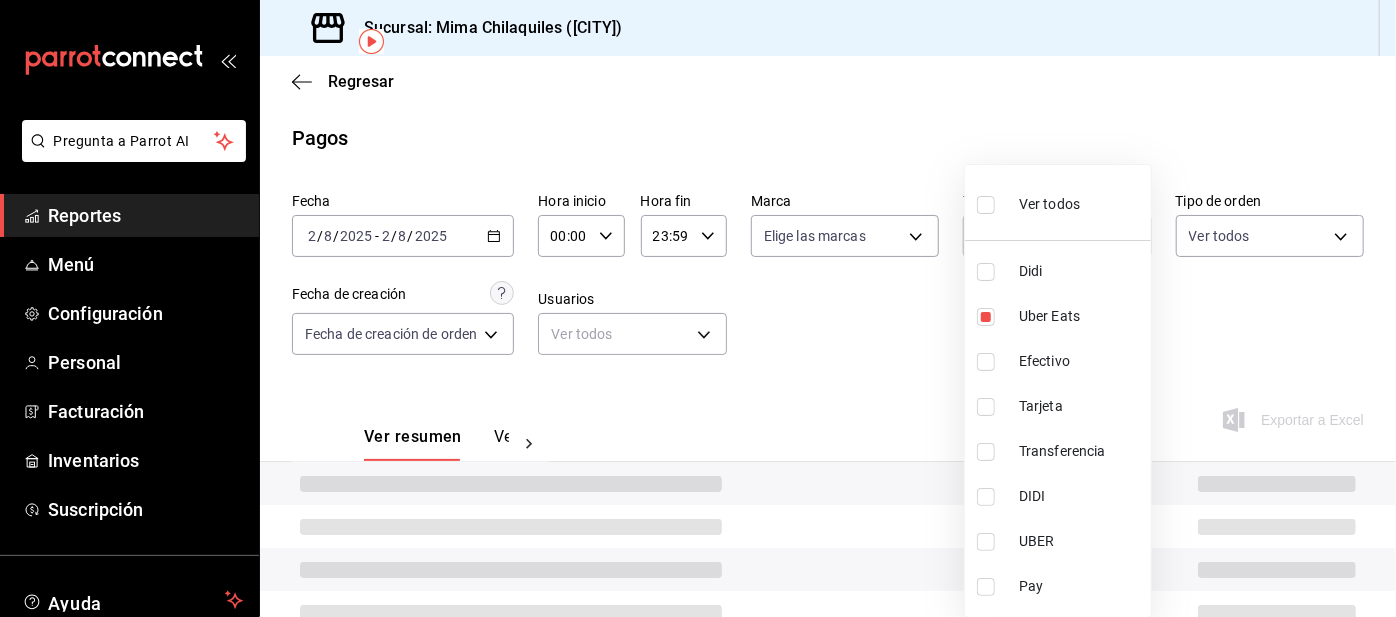 type on "3386c666-a0b3-47d5-beef-c54dce93463a" 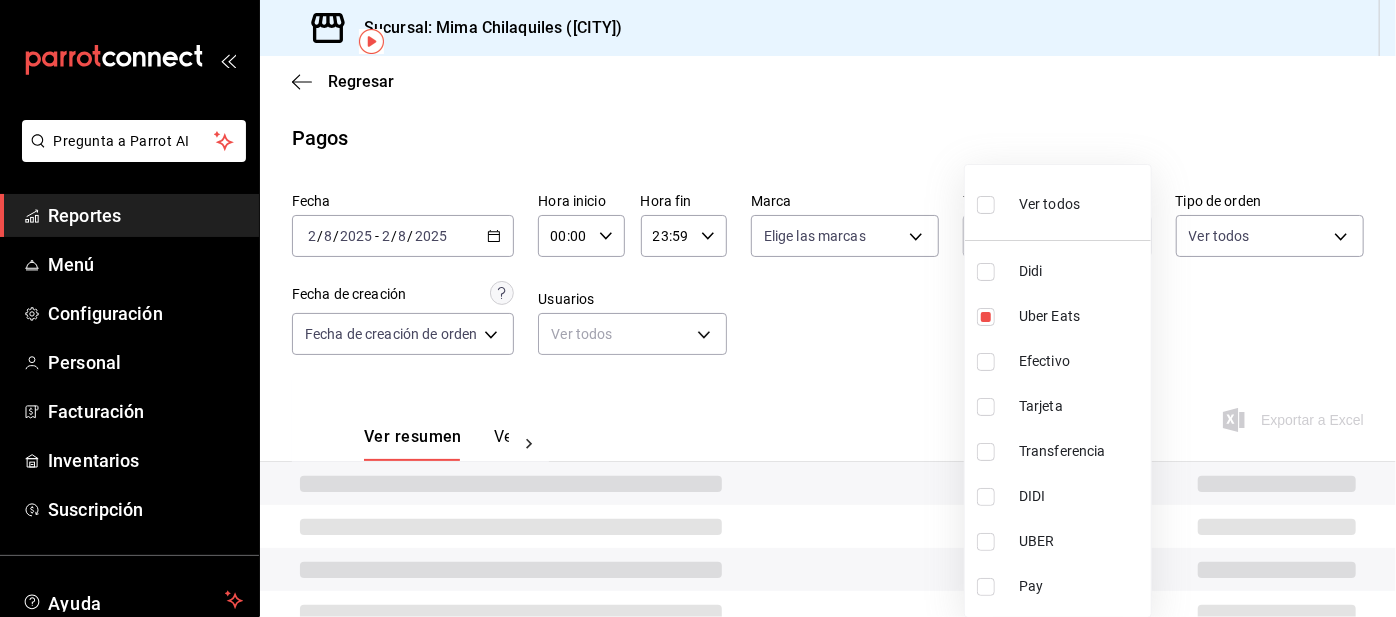 checkbox on "true" 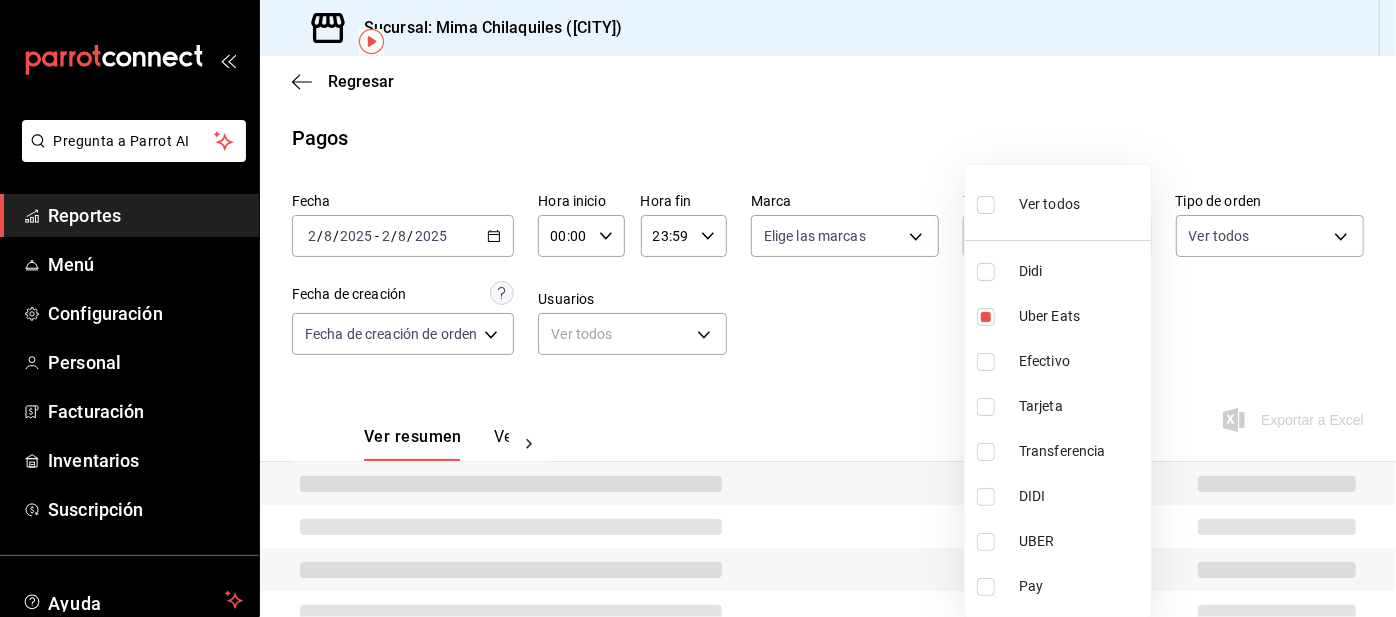 click at bounding box center (698, 308) 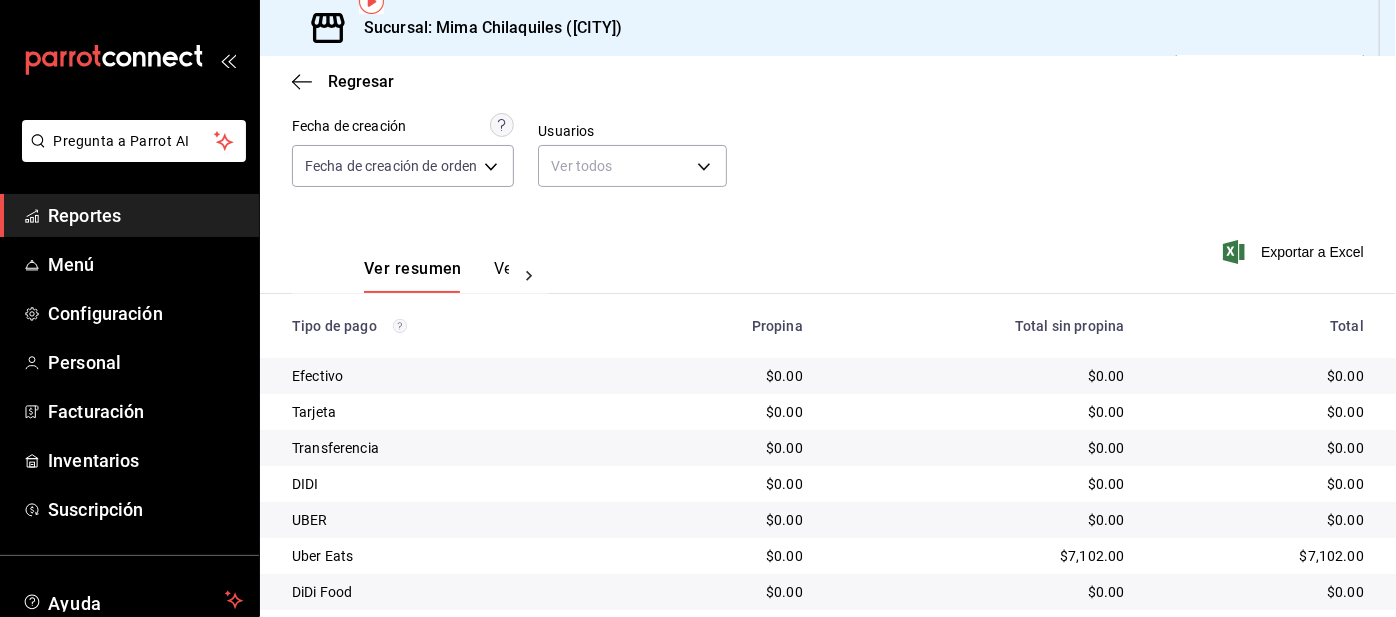 scroll, scrollTop: 0, scrollLeft: 0, axis: both 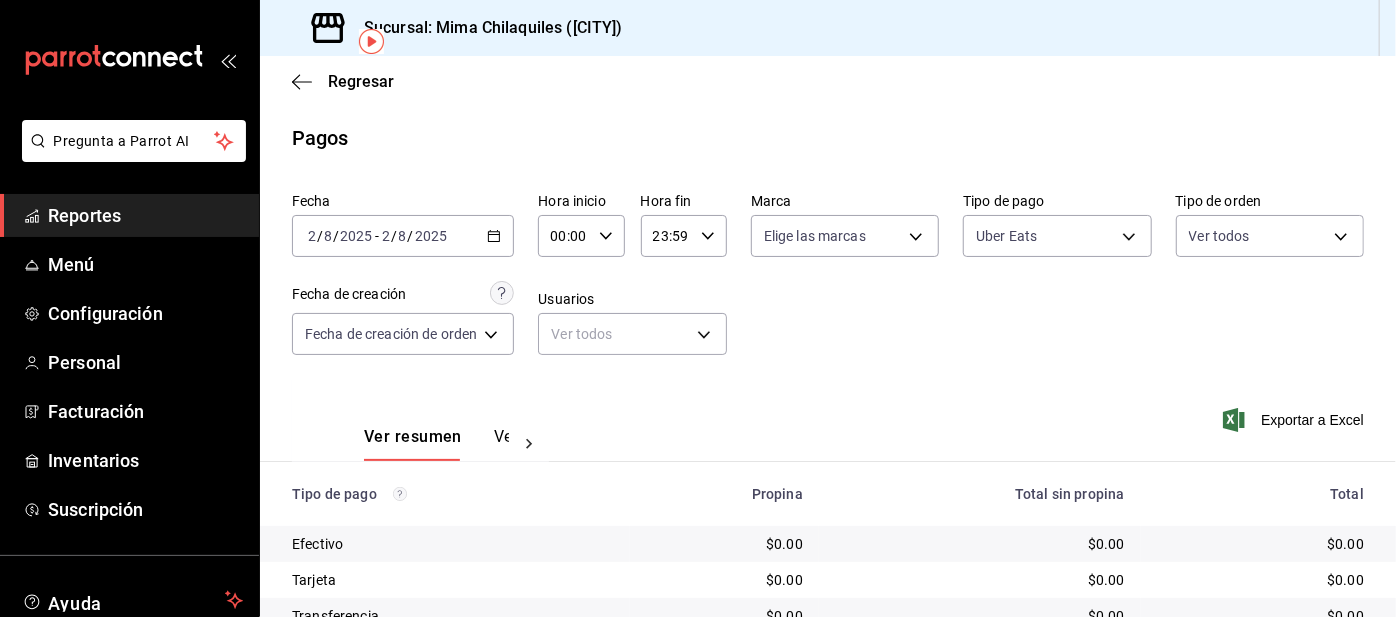 click on "Pregunta a Parrot AI Reportes   Menú   Configuración   Personal   Facturación   Inventarios   Suscripción   Ayuda Recomienda Parrot   [FIRST] [LAST]   Sugerir nueva función   Sucursal: Mima Chilaquiles ([CITY]) Regresar Pagos Fecha 2025-08-02 2 / 8 / 2025 - 2025-08-02 2 / 8 / 2025 Hora inicio 00:00 Hora inicio Hora fin 23:59 Hora fin Marca Elige las marcas Tipo de pago Uber Eats [UUID] Tipo de orden Ver todos Fecha de creación   Fecha de creación de orden ORDER Usuarios Ver todos null Ver resumen Ver pagos Exportar a Excel Tipo de pago   Propina Total sin propina Total Efectivo $0.00 $0.00 $0.00 Tarjeta $0.00 $0.00 $0.00 Transferencia $0.00 $0.00 $0.00 DIDI $0.00 $0.00 $0.00 UBER $0.00 $0.00 $0.00 Uber Eats $0.00 $7,102.00 $7,102.00 DiDi Food $0.00 $0.00 $0.00 Pay $0.00 $0.00 $0.00 Total $0.00 $7,102.00 $7,102.00 Pregunta a Parrot AI Reportes   Menú   Configuración   Personal   Facturación   Inventarios   Suscripción   Ayuda Recomienda Parrot   [FIRST] [LAST]" at bounding box center [698, 308] 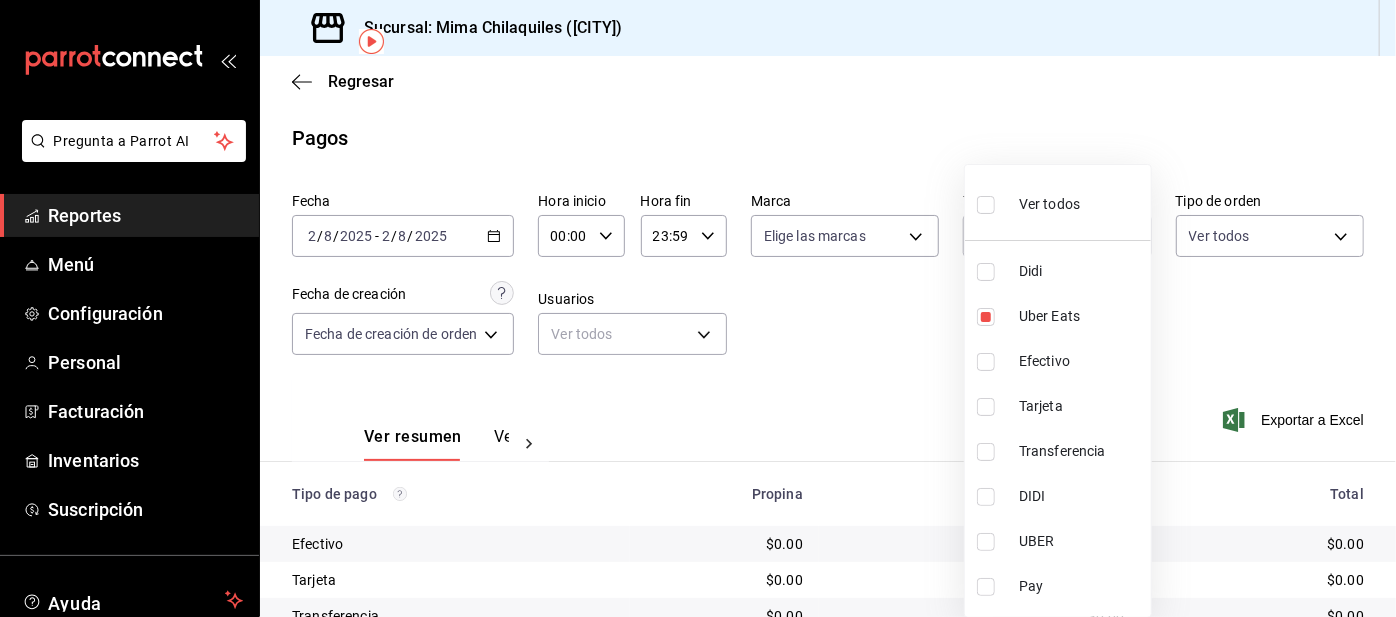 click at bounding box center (986, 317) 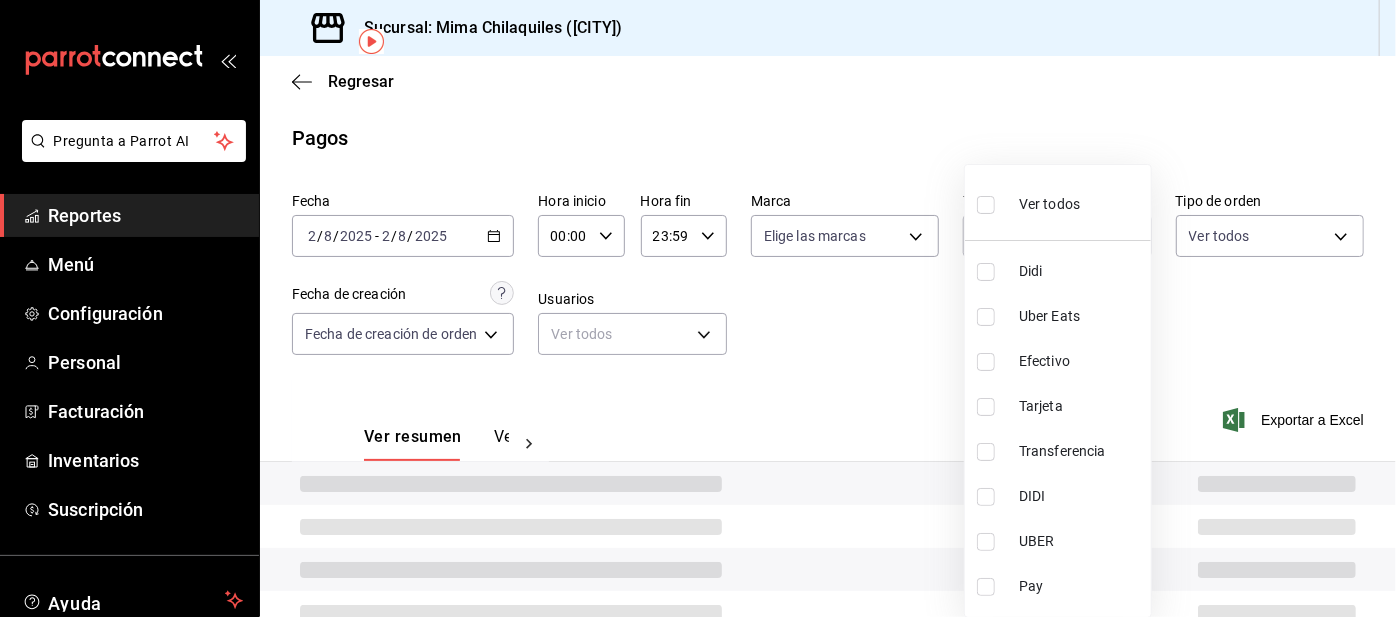 type 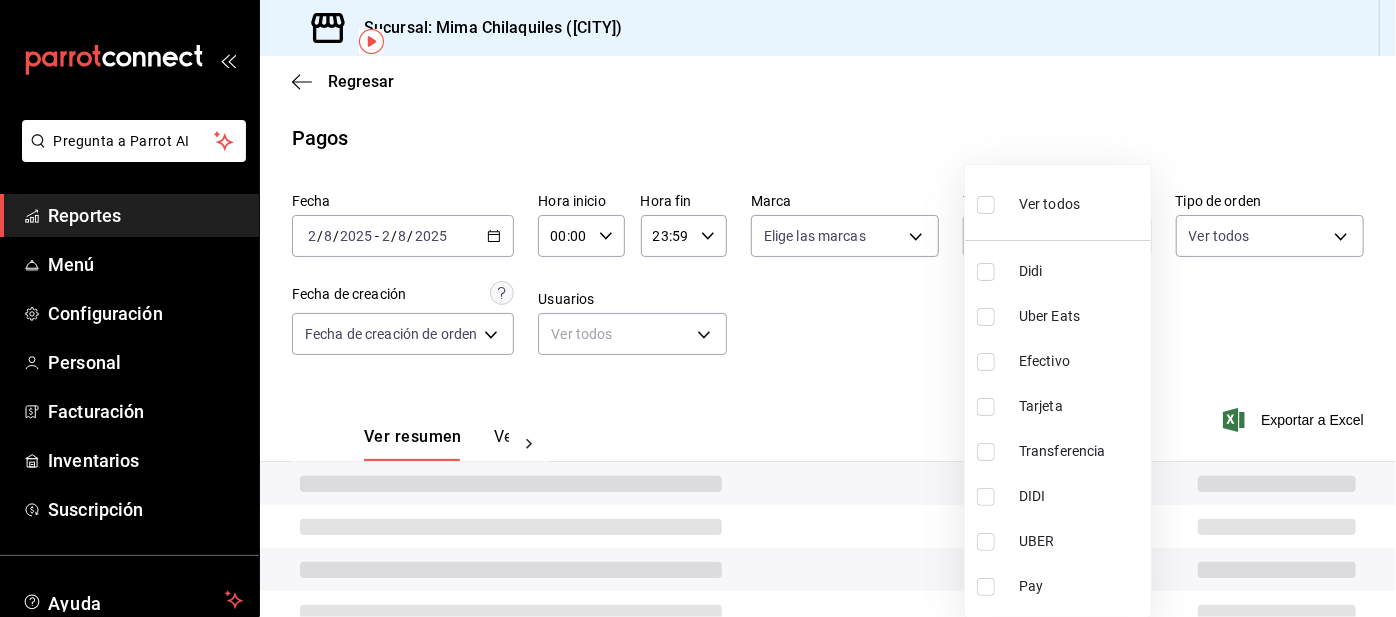 click at bounding box center [986, 587] 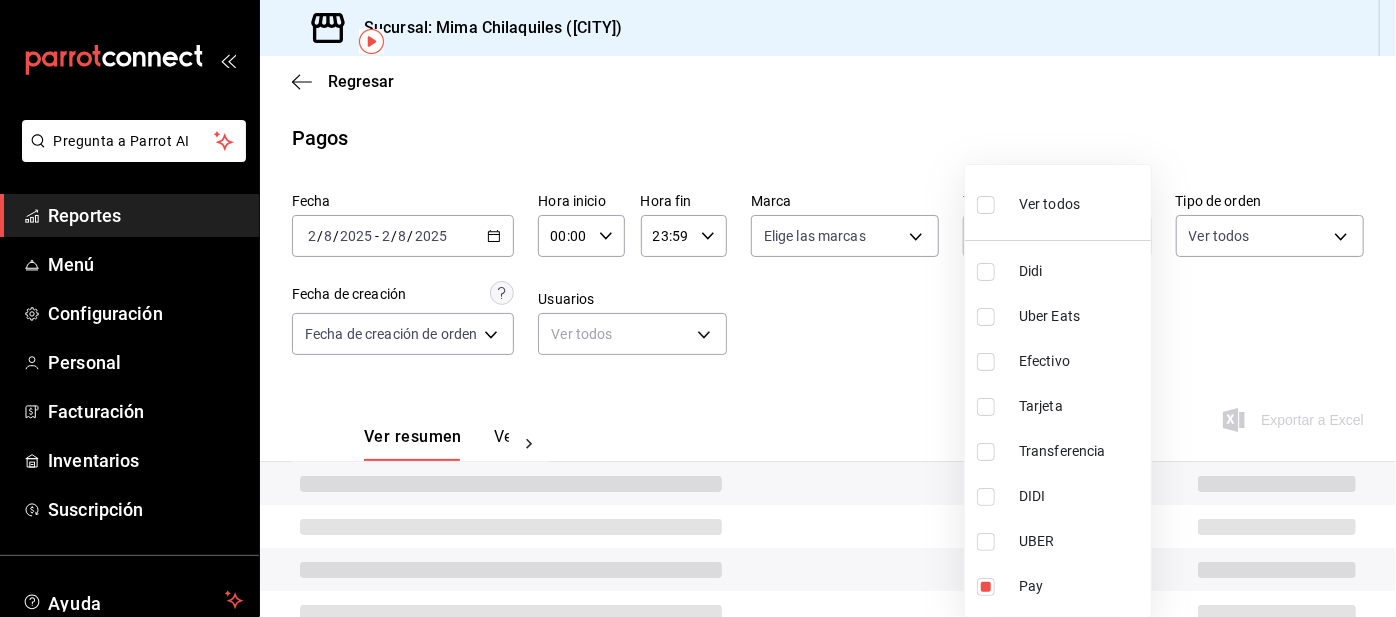 type on "f6d9e73f-97ab-4376-a4eb-f6c39b46bd8b" 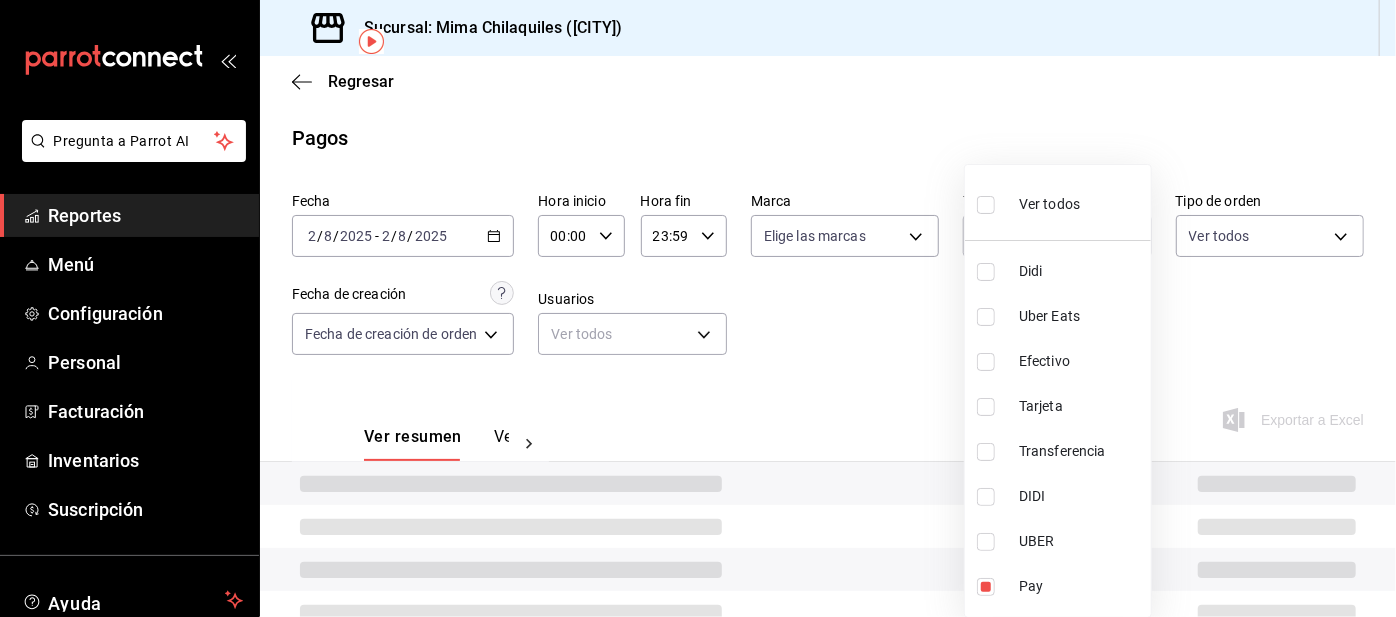 click at bounding box center (698, 308) 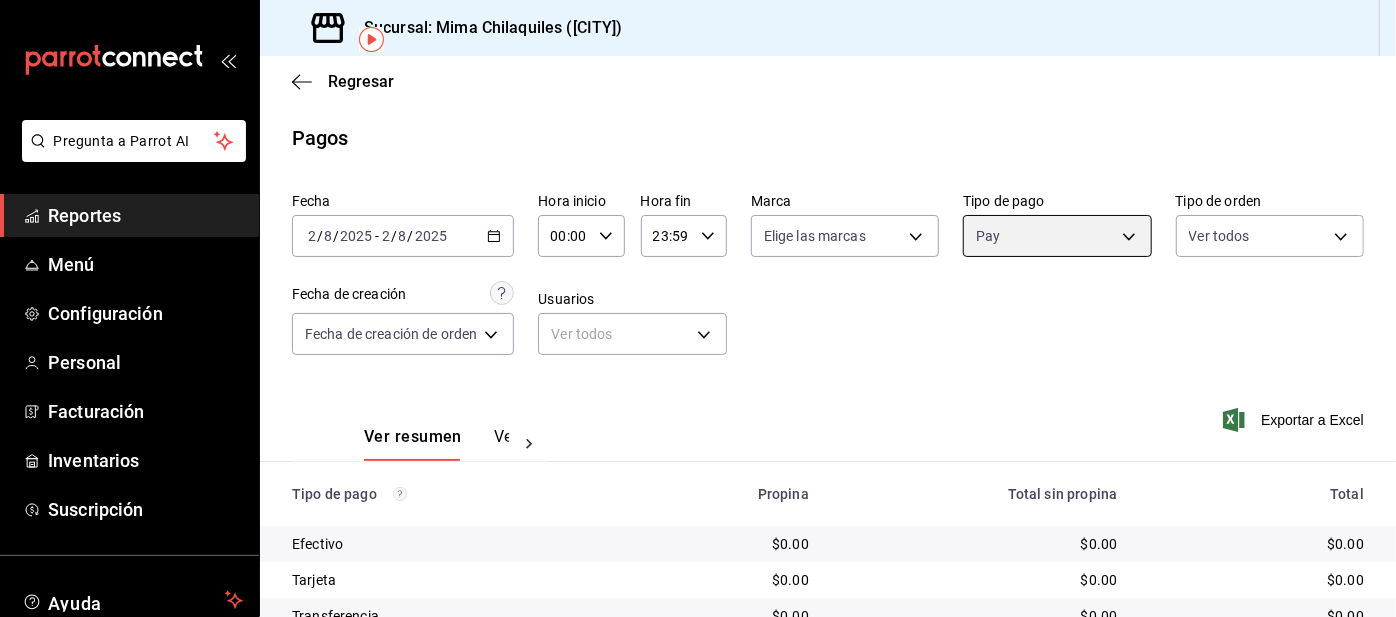 scroll, scrollTop: 168, scrollLeft: 0, axis: vertical 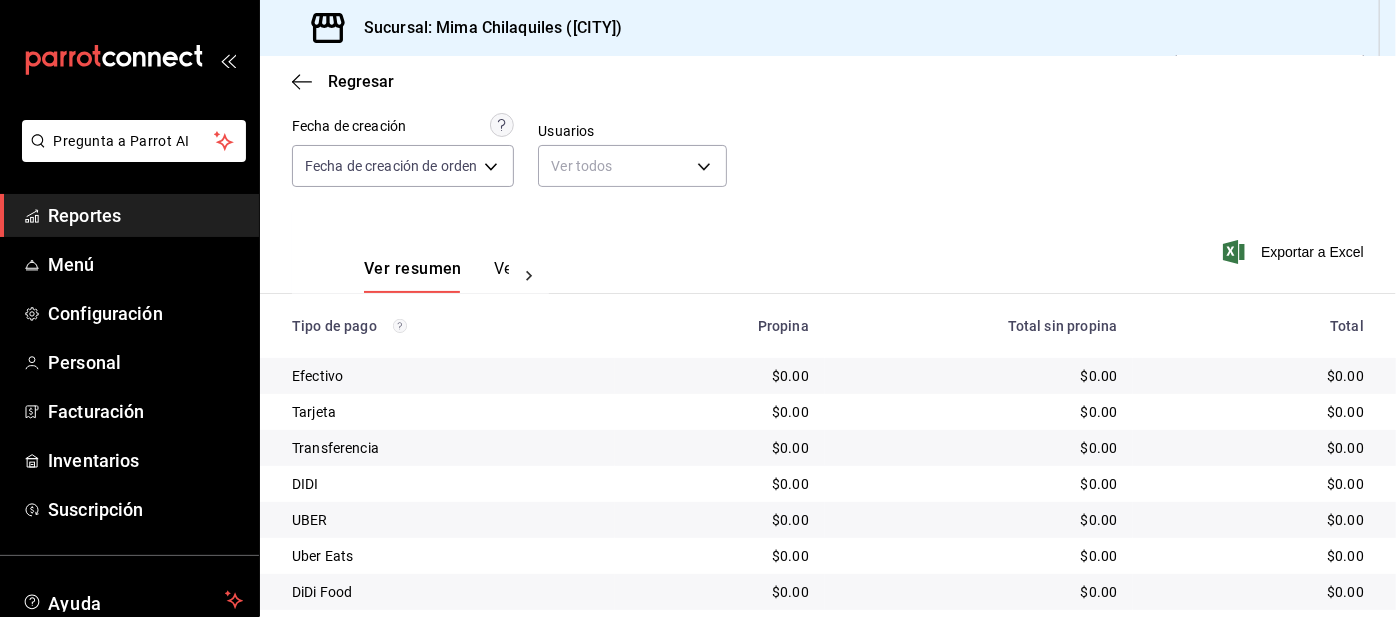 click on "Configuración" at bounding box center [145, 313] 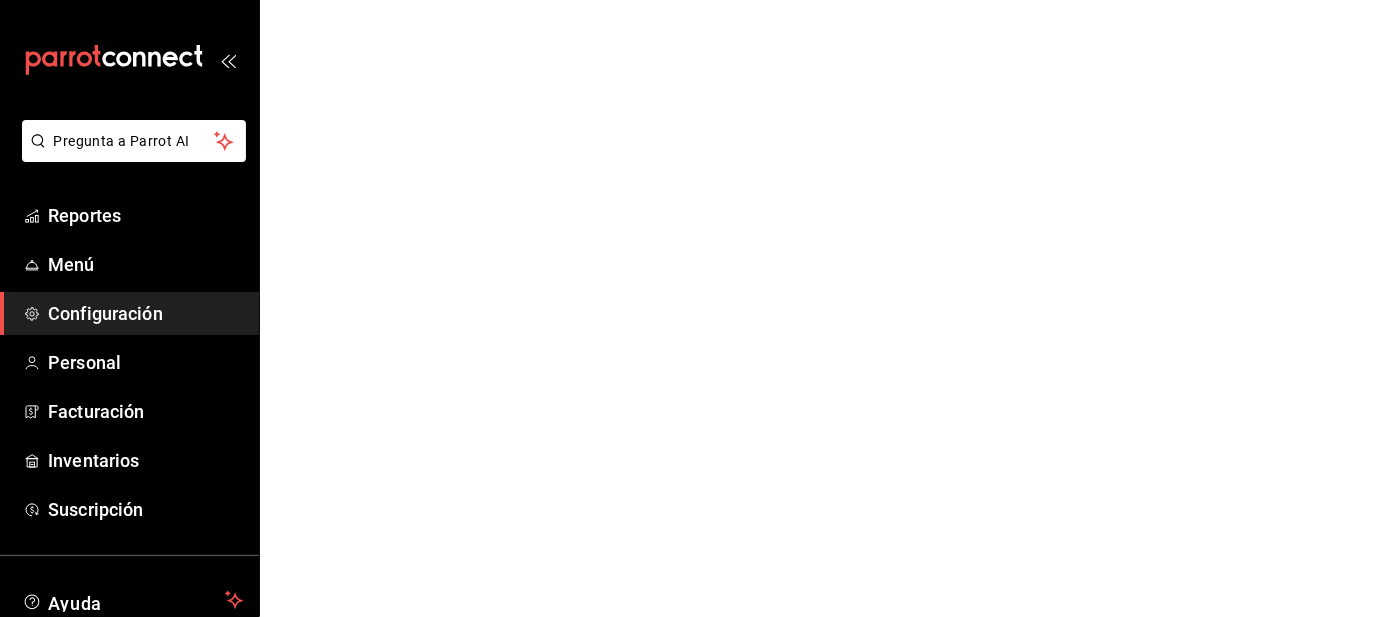 scroll, scrollTop: 0, scrollLeft: 0, axis: both 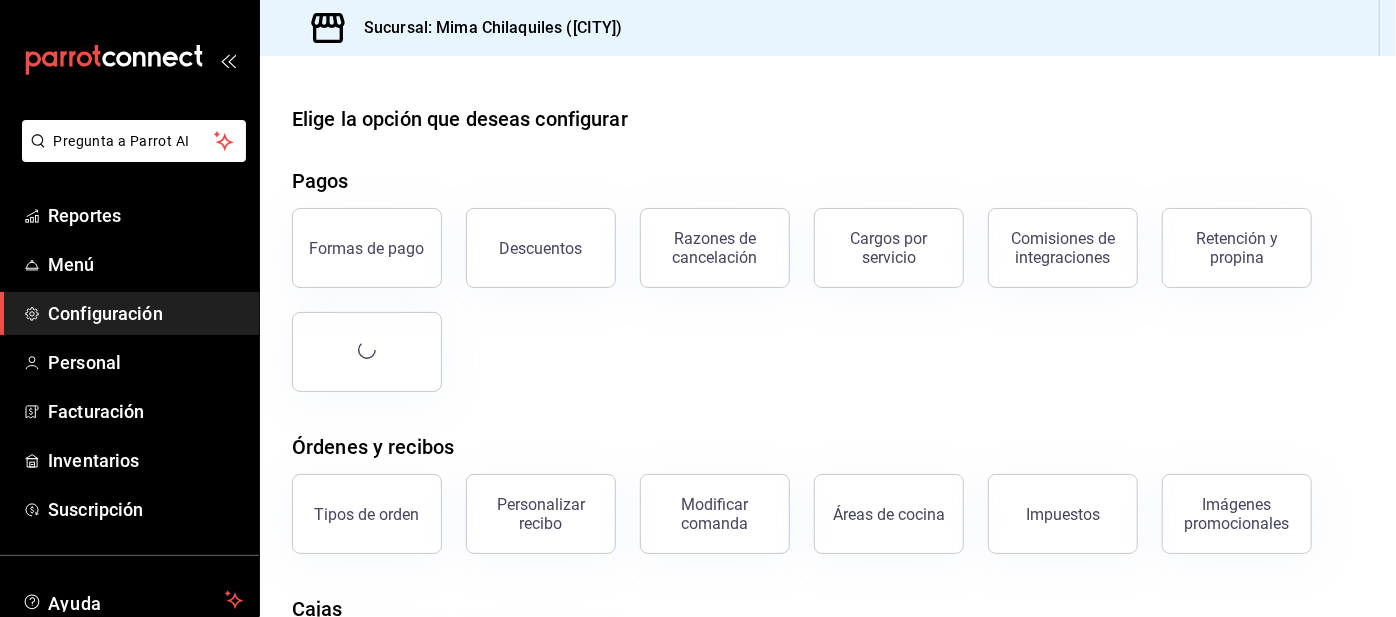 click on "Retención y propina" at bounding box center (1237, 248) 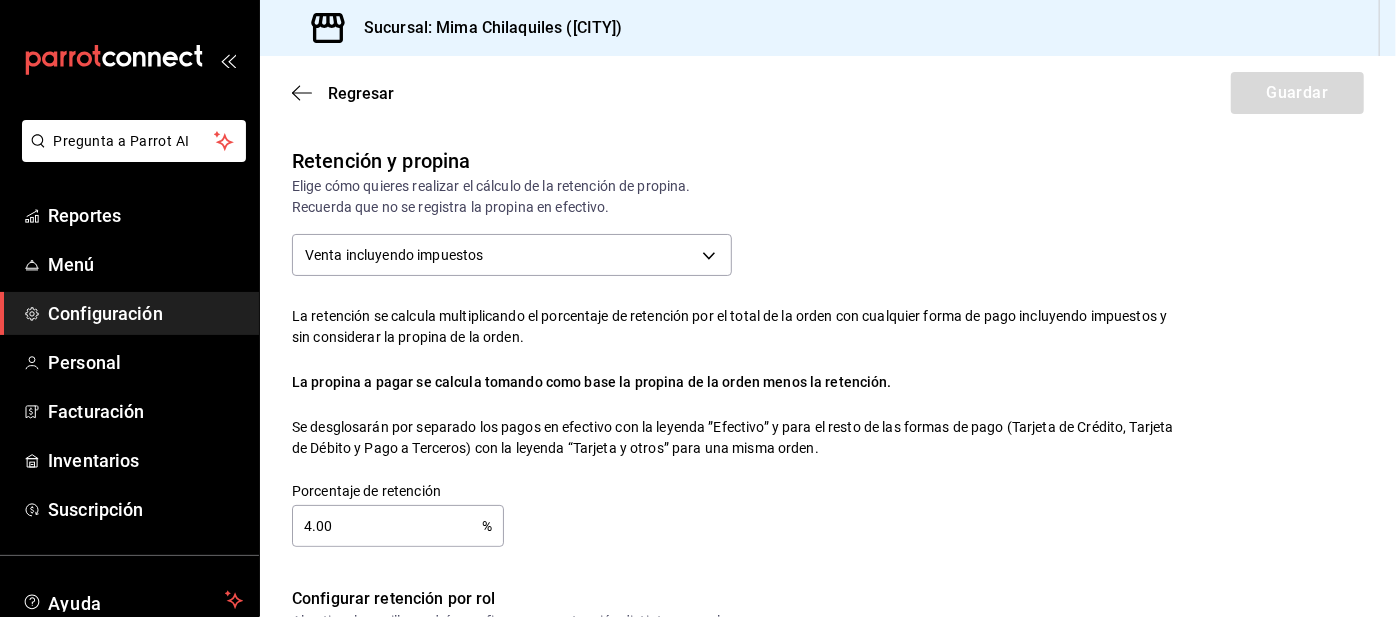 click on "4.00" at bounding box center (387, 526) 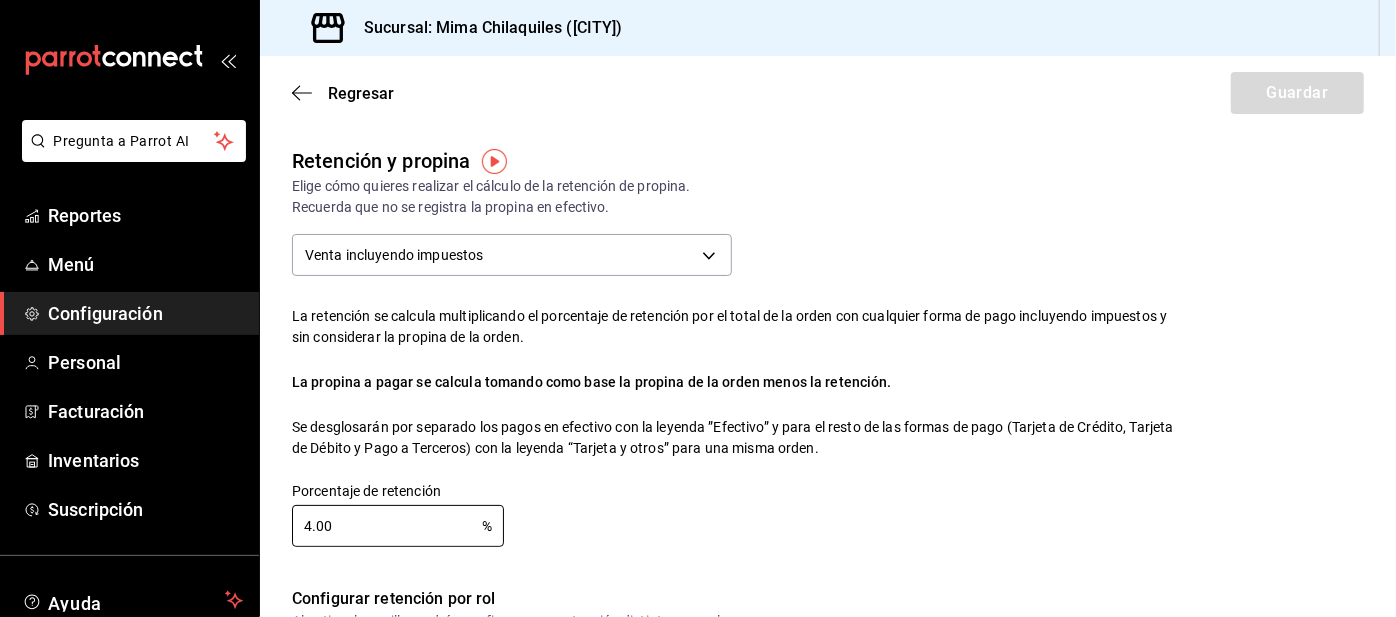checkbox on "false" 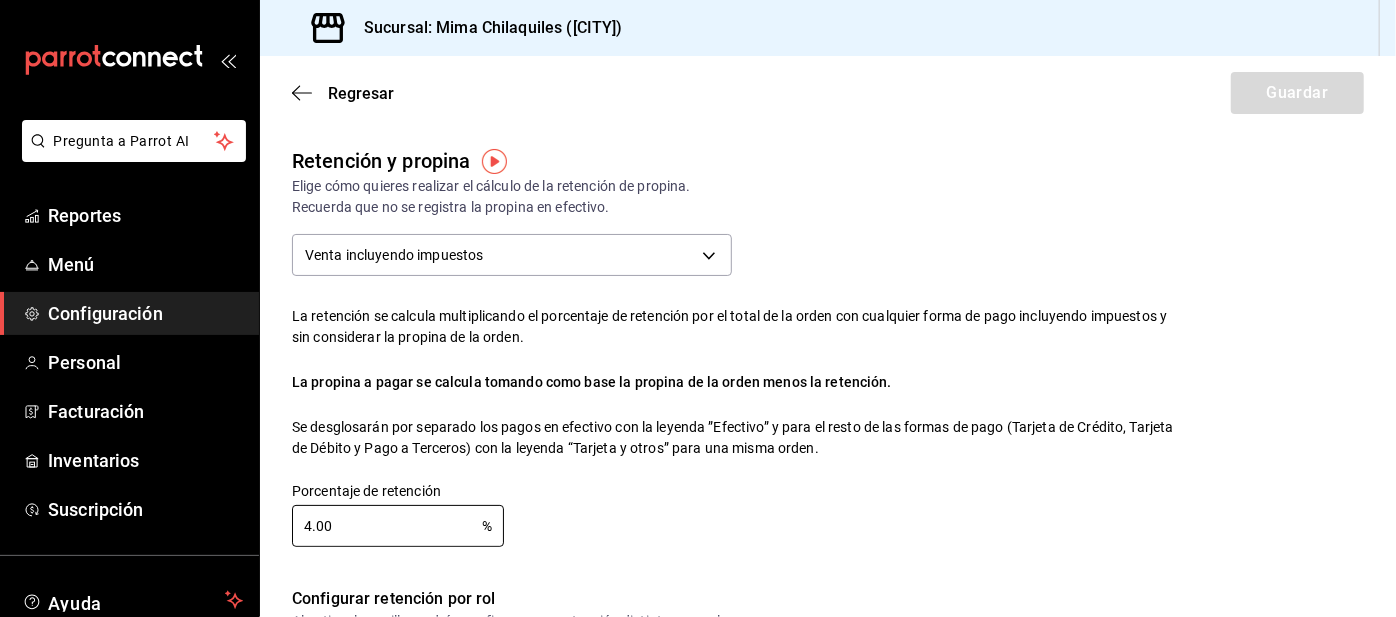 type on "4.00" 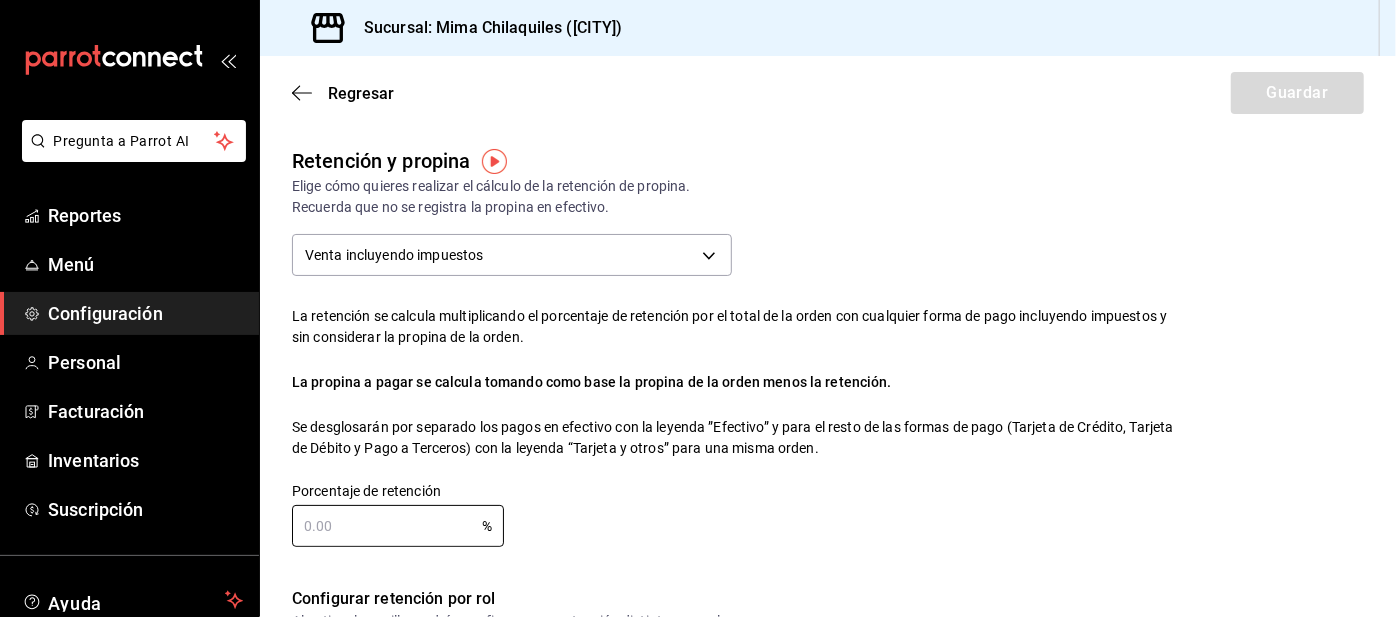 scroll, scrollTop: 56, scrollLeft: 0, axis: vertical 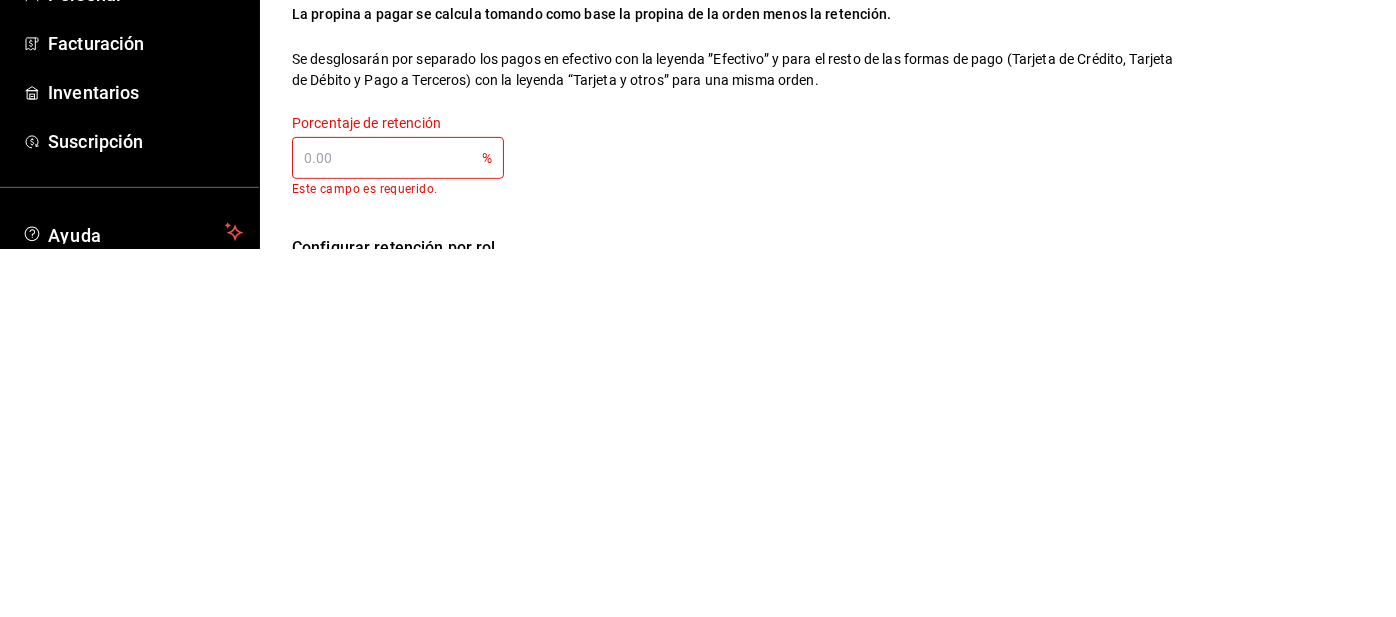 type on "0.00" 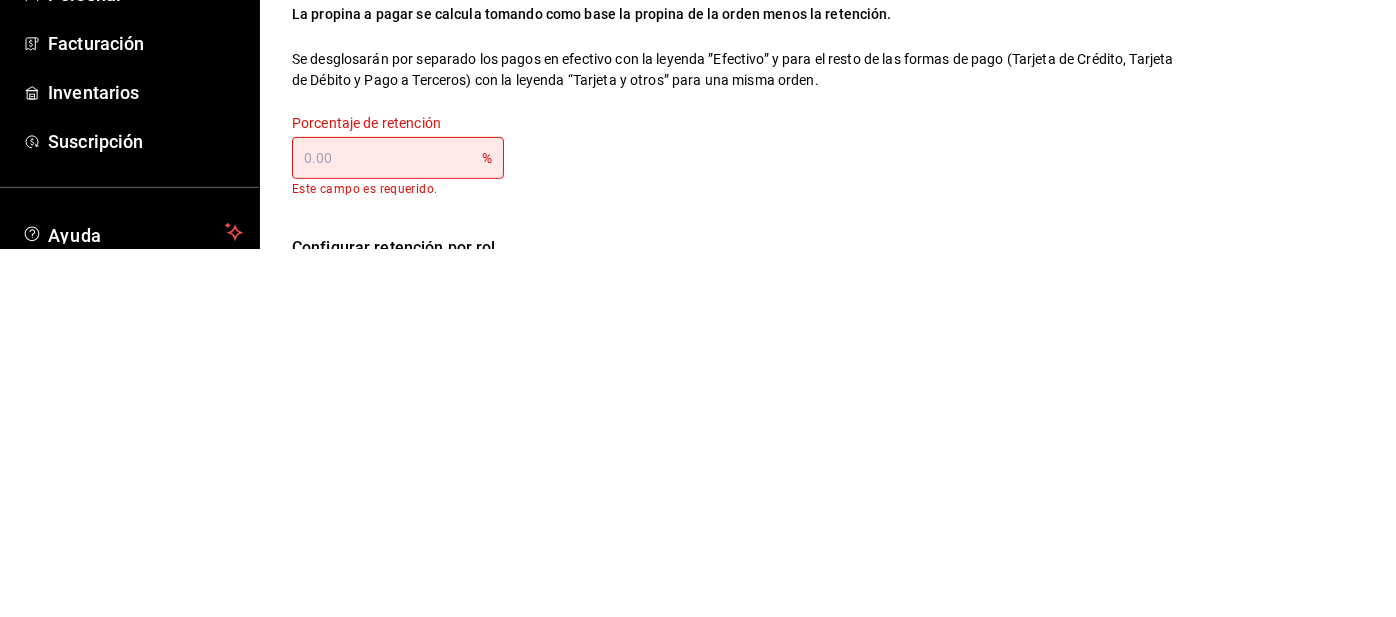 type on "5.00" 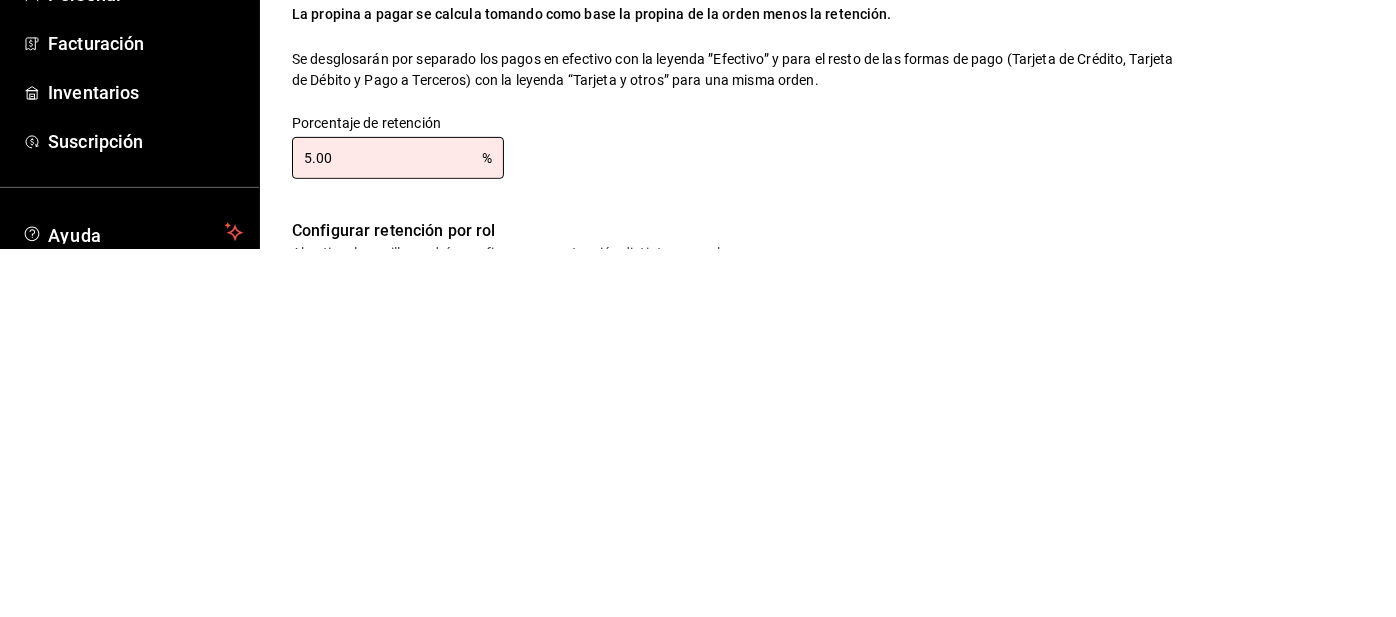 type on "5.00" 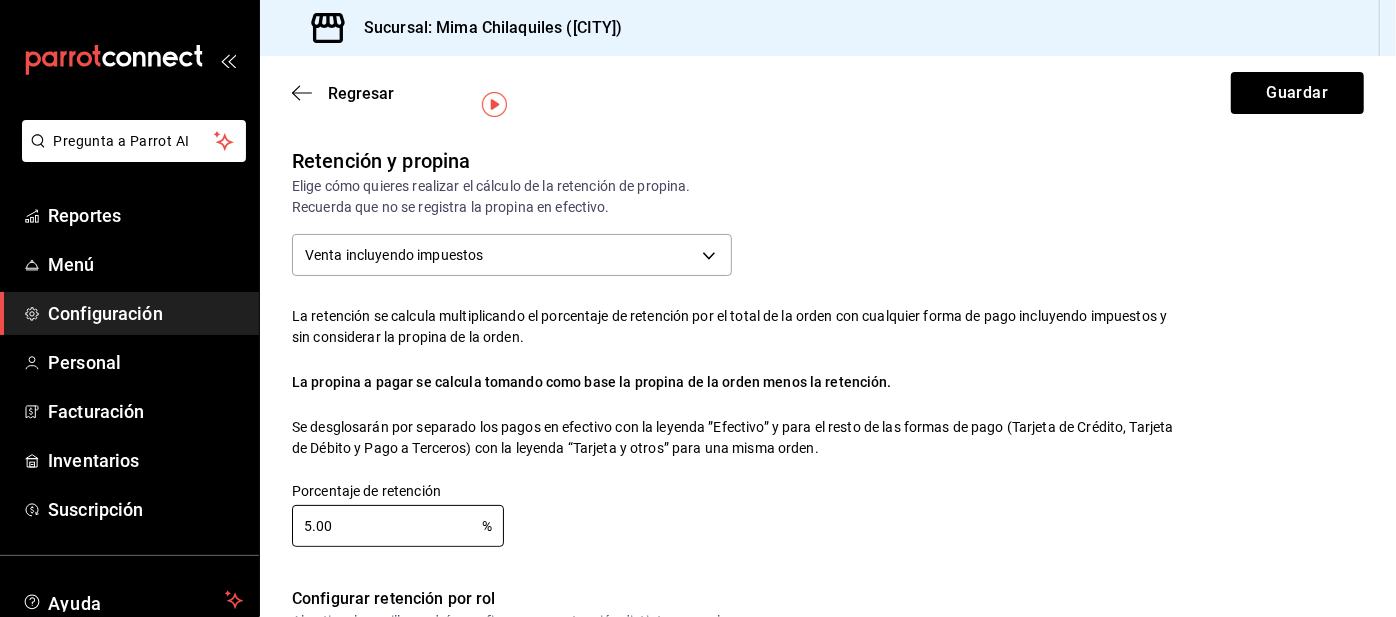scroll, scrollTop: 0, scrollLeft: 0, axis: both 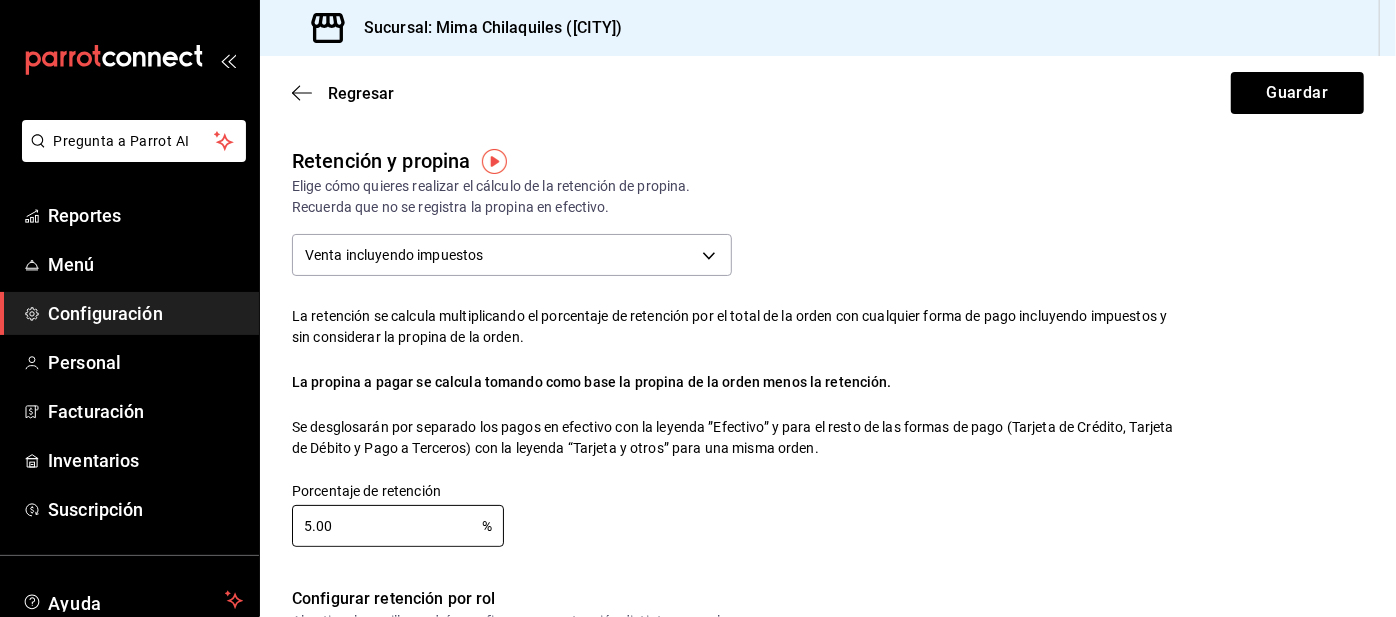 type on "5.00" 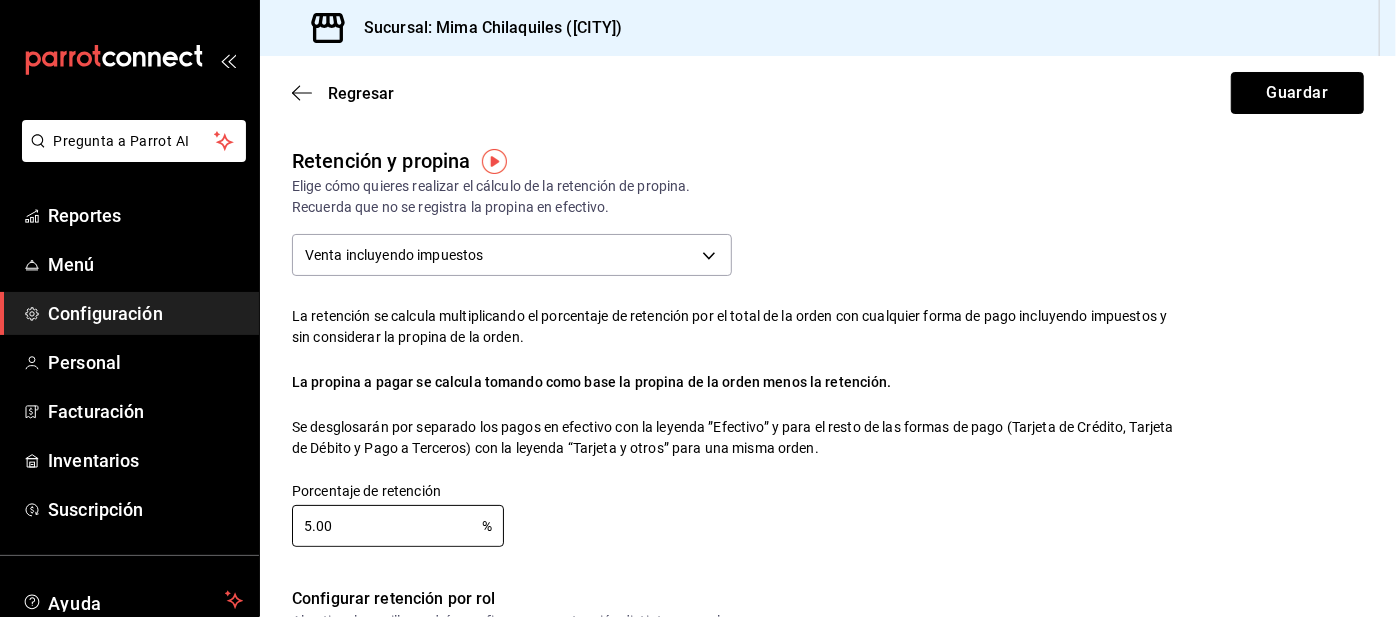 click on "Guardar" at bounding box center [1297, 93] 